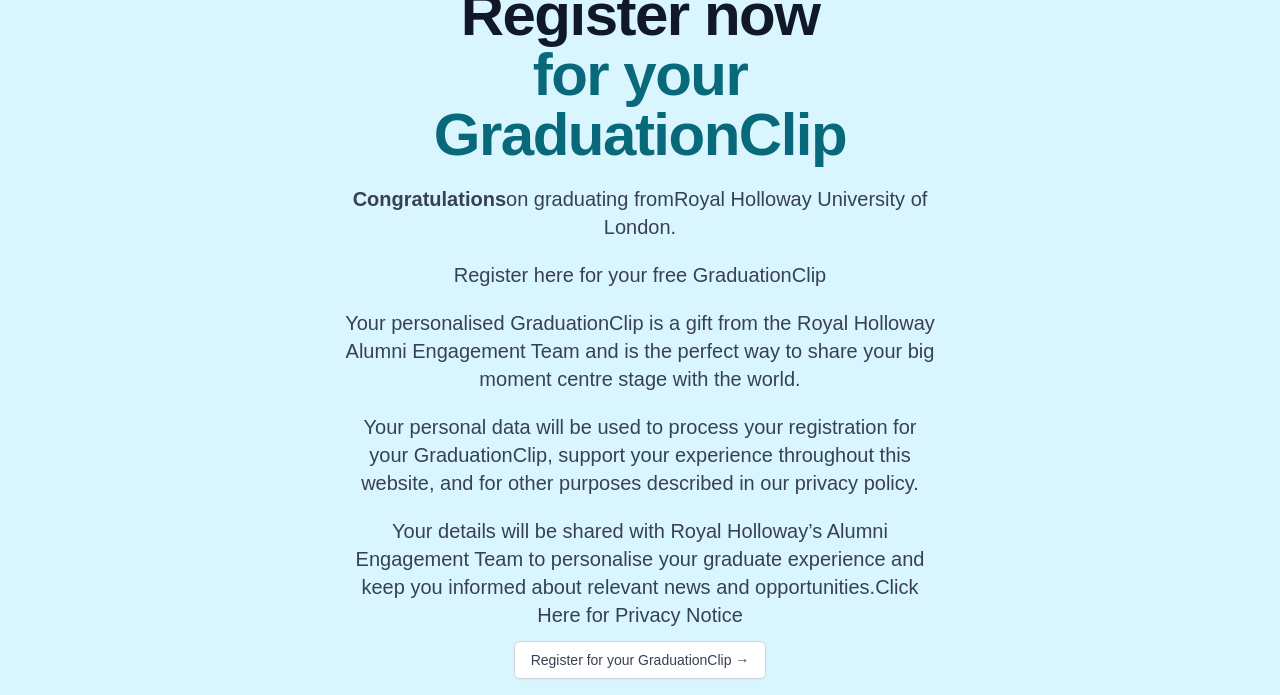 scroll, scrollTop: 183, scrollLeft: 0, axis: vertical 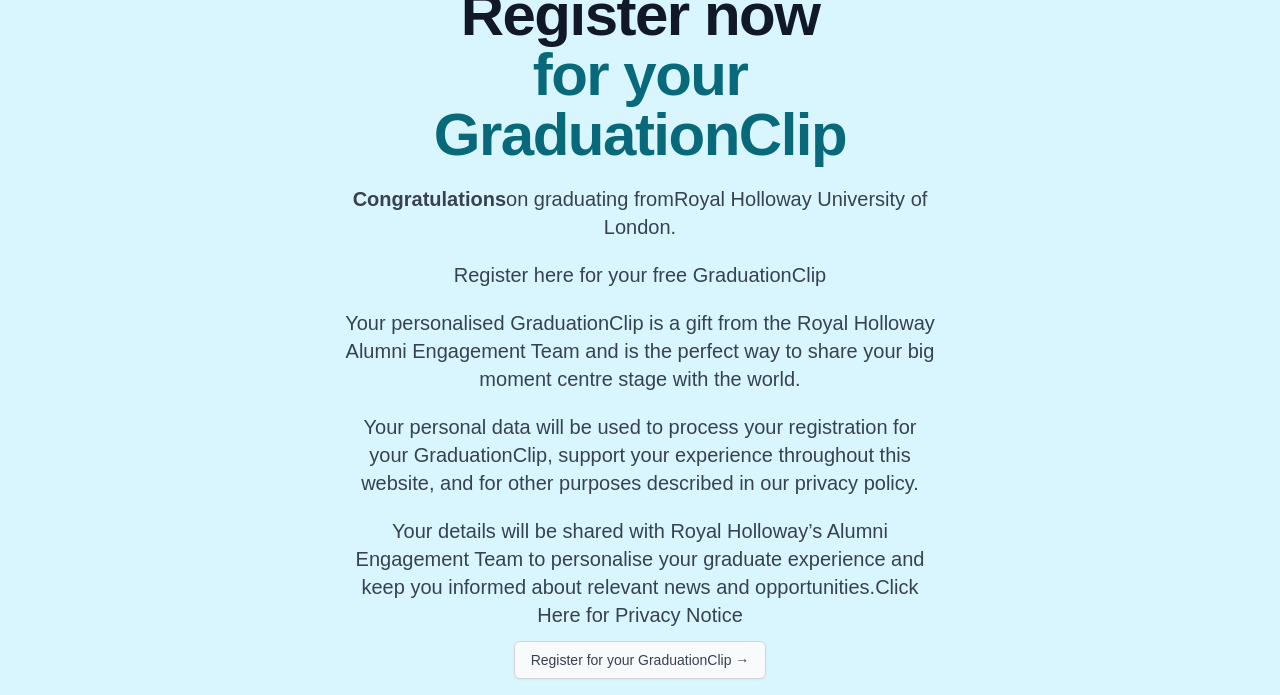 click on "Register for your GraduationClip →" at bounding box center (640, 660) 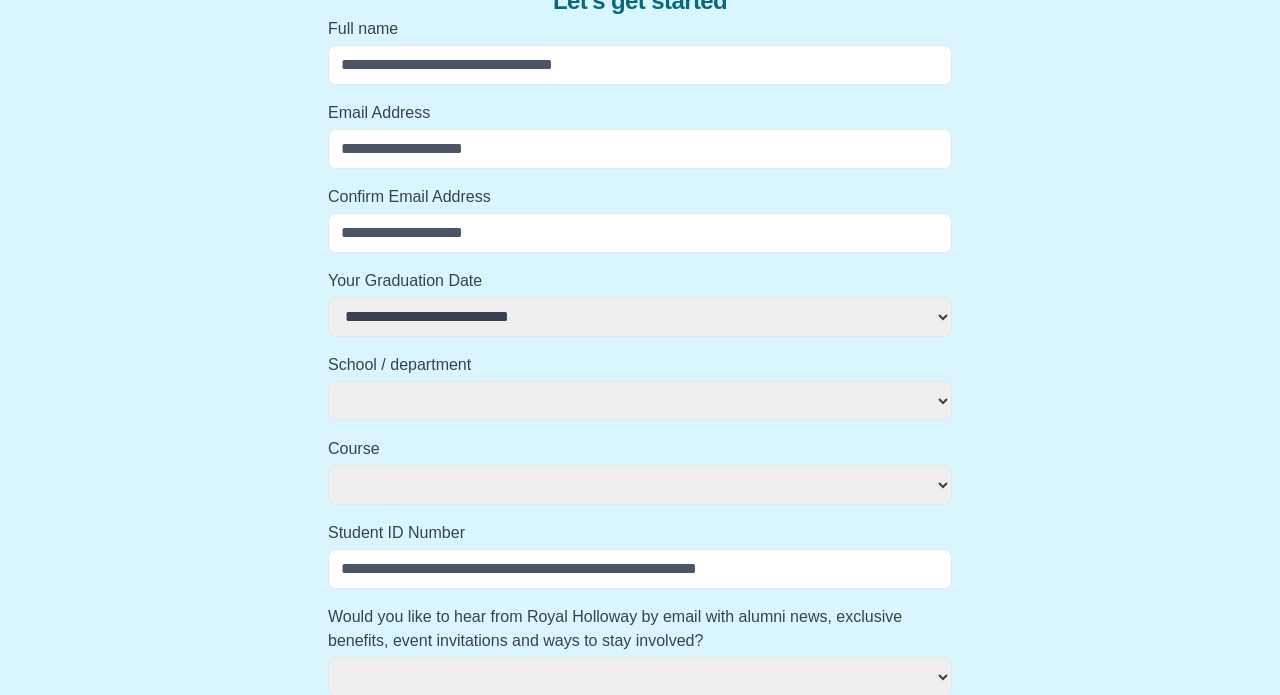 select 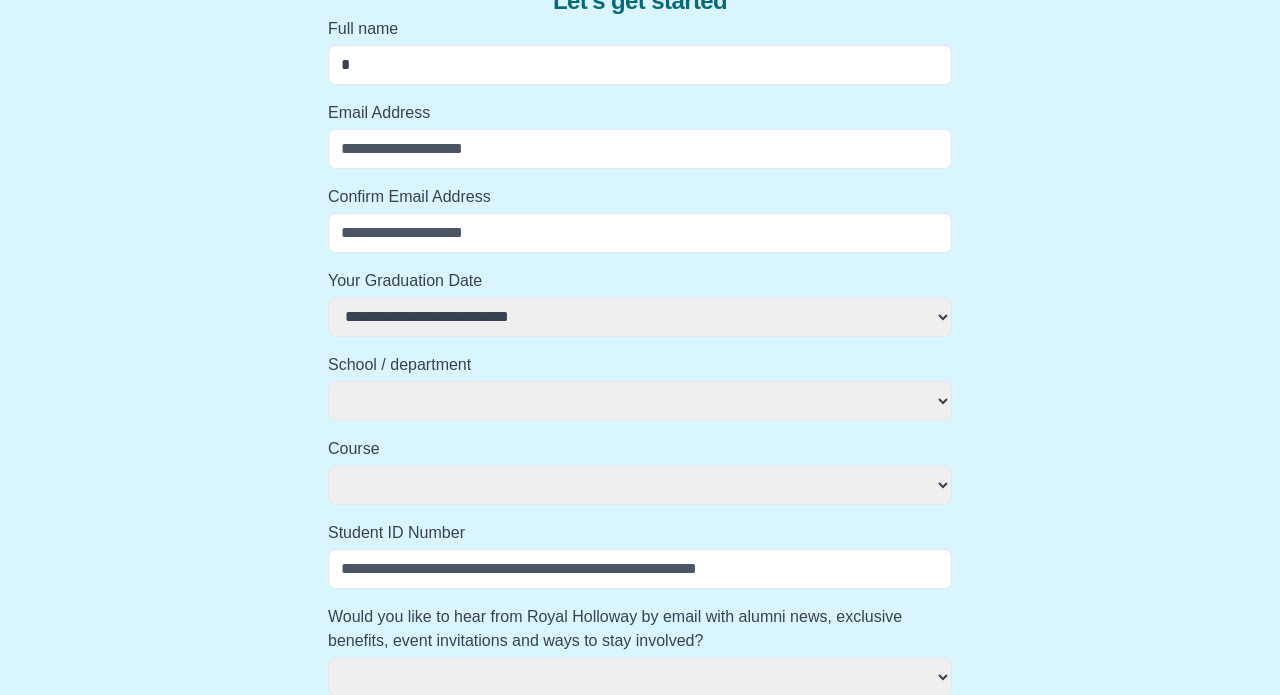 type on "**" 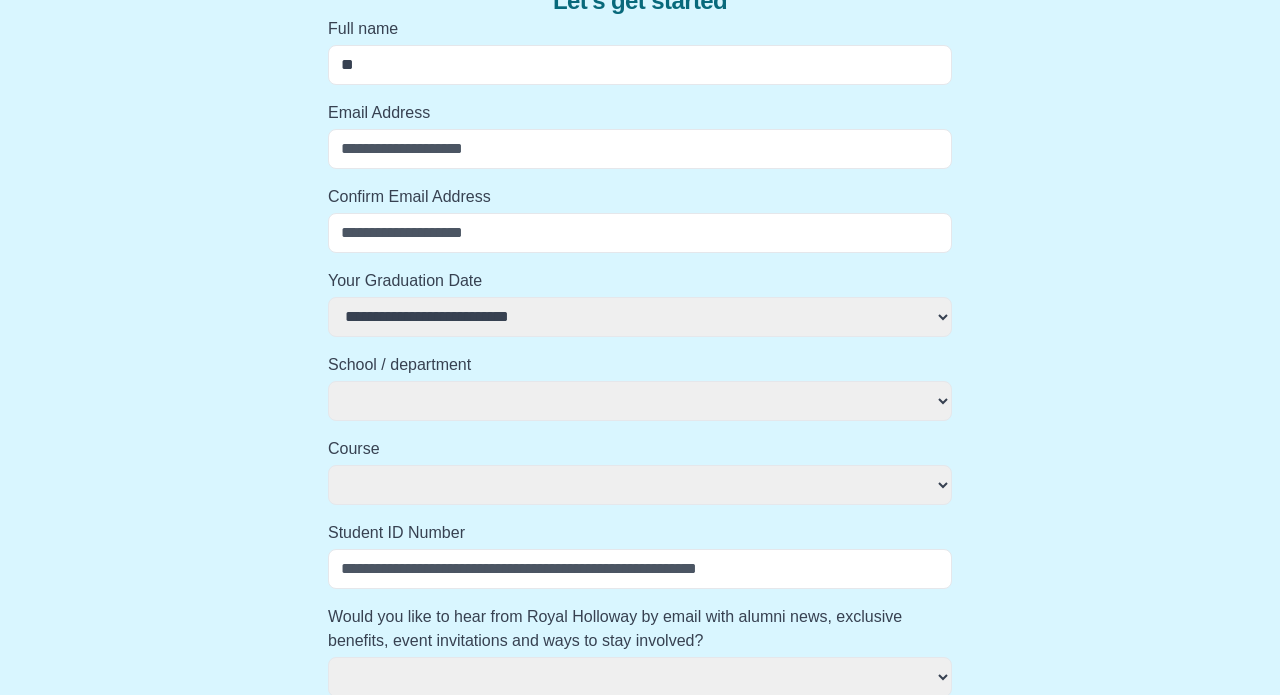 select 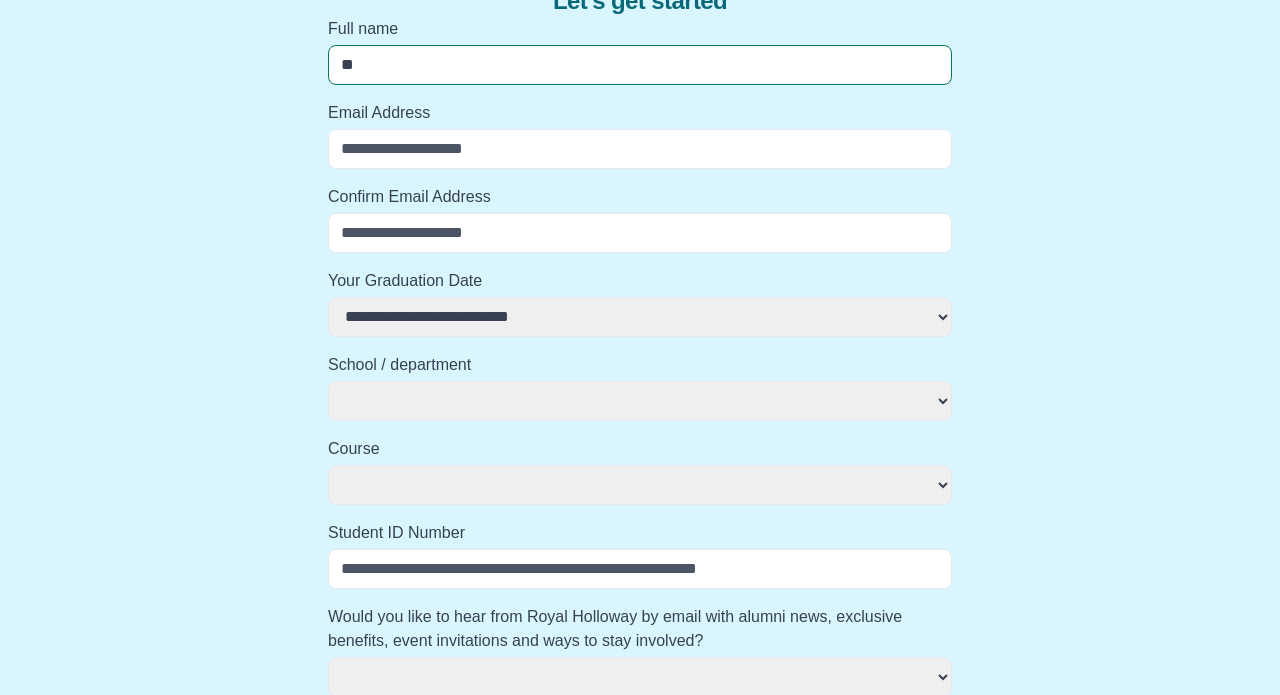 type on "***" 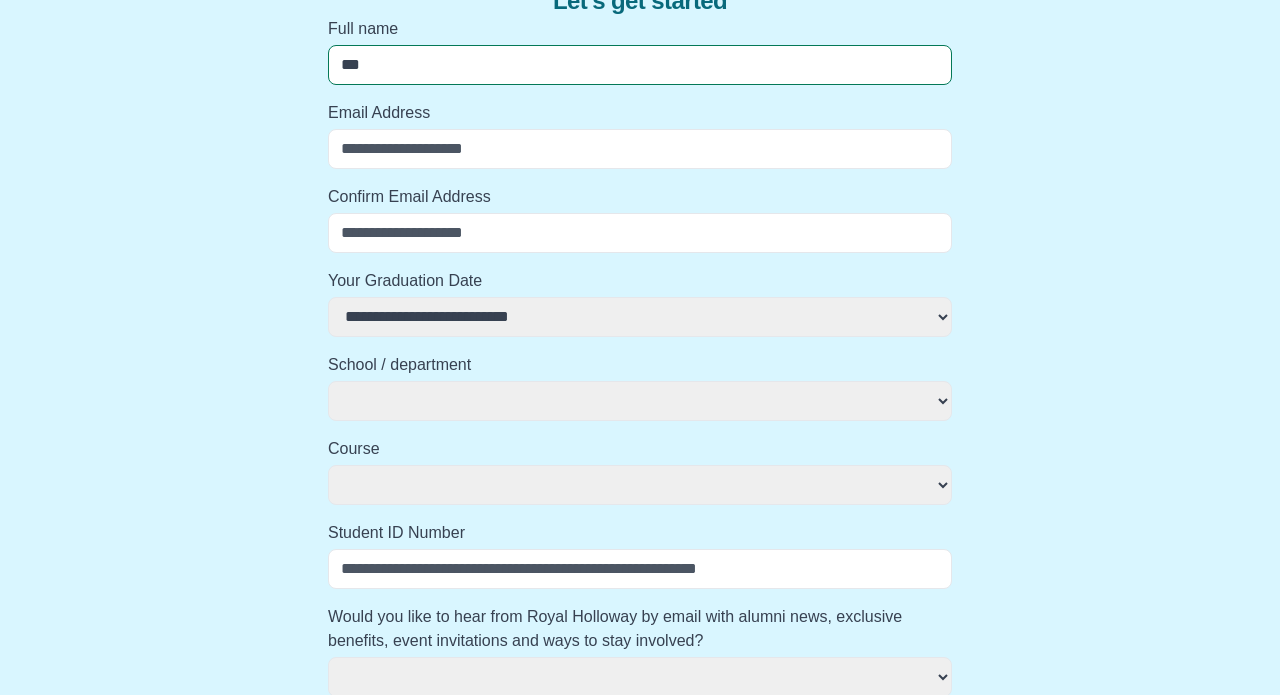 select 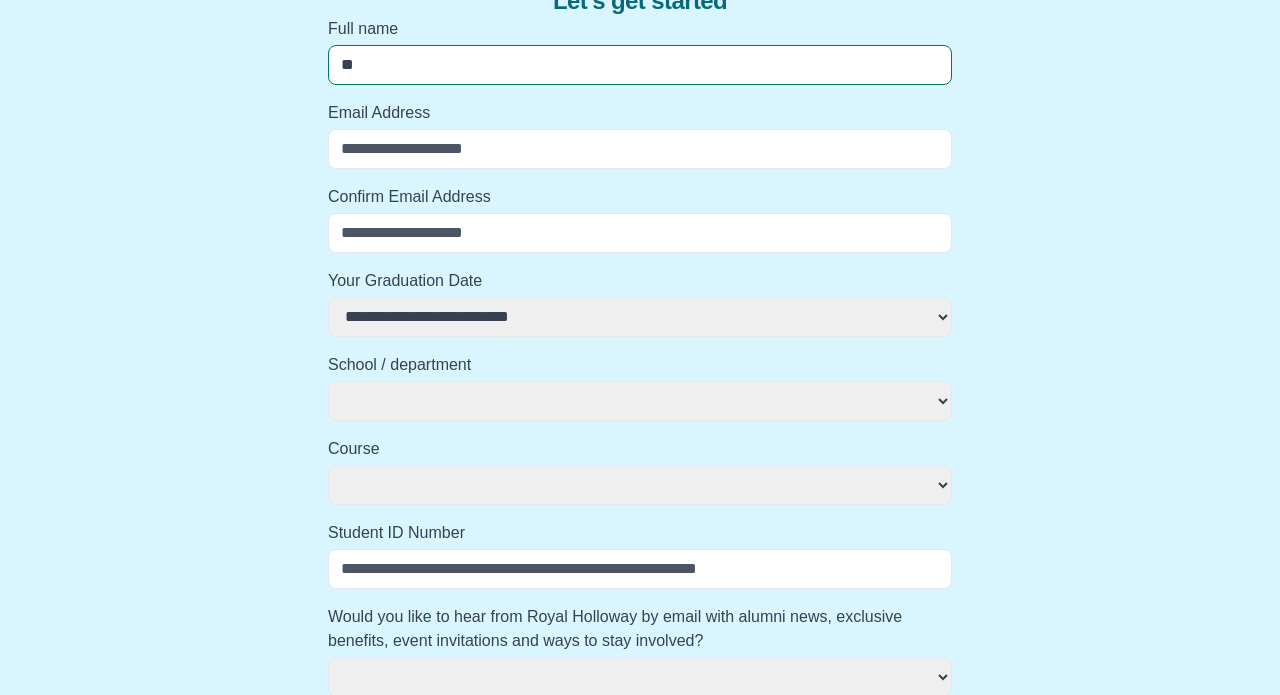 select 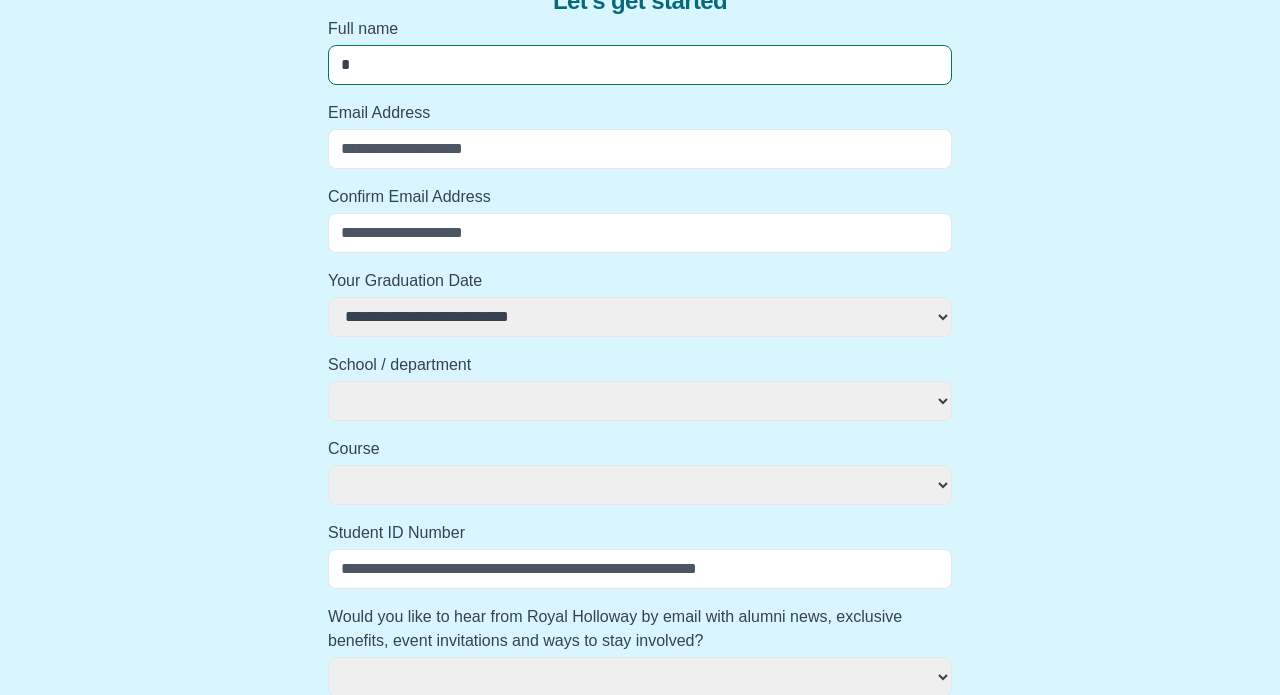select 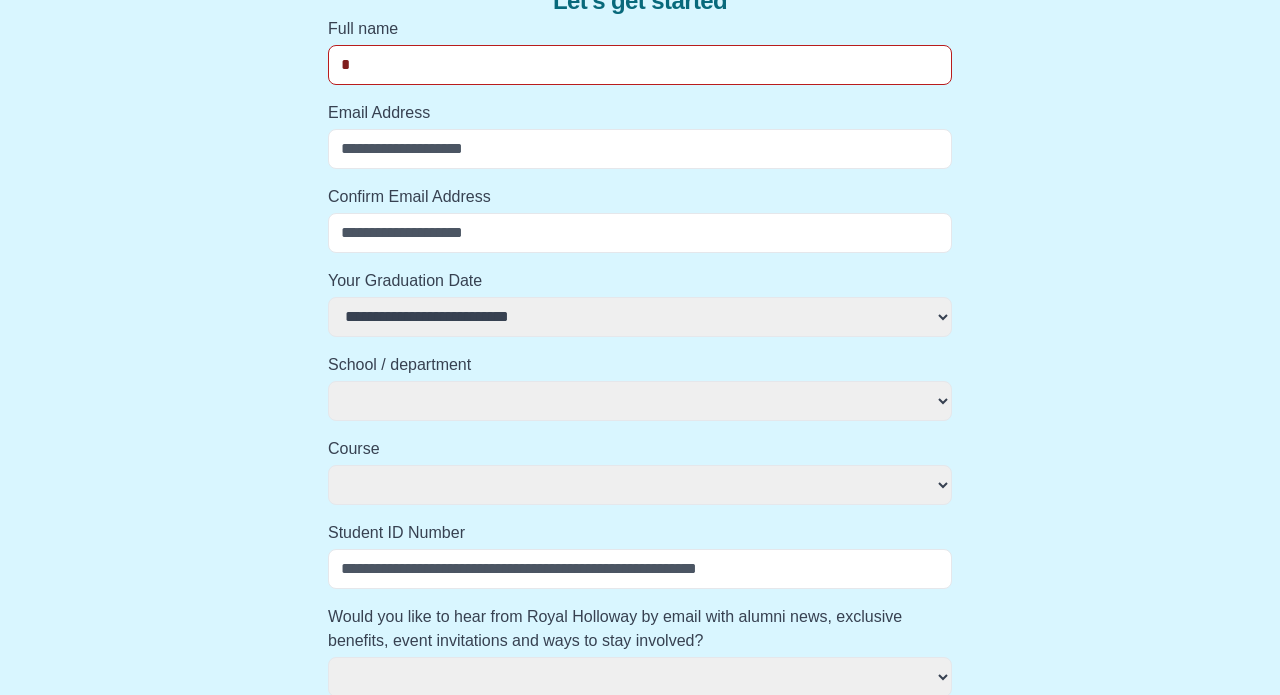 type on "**" 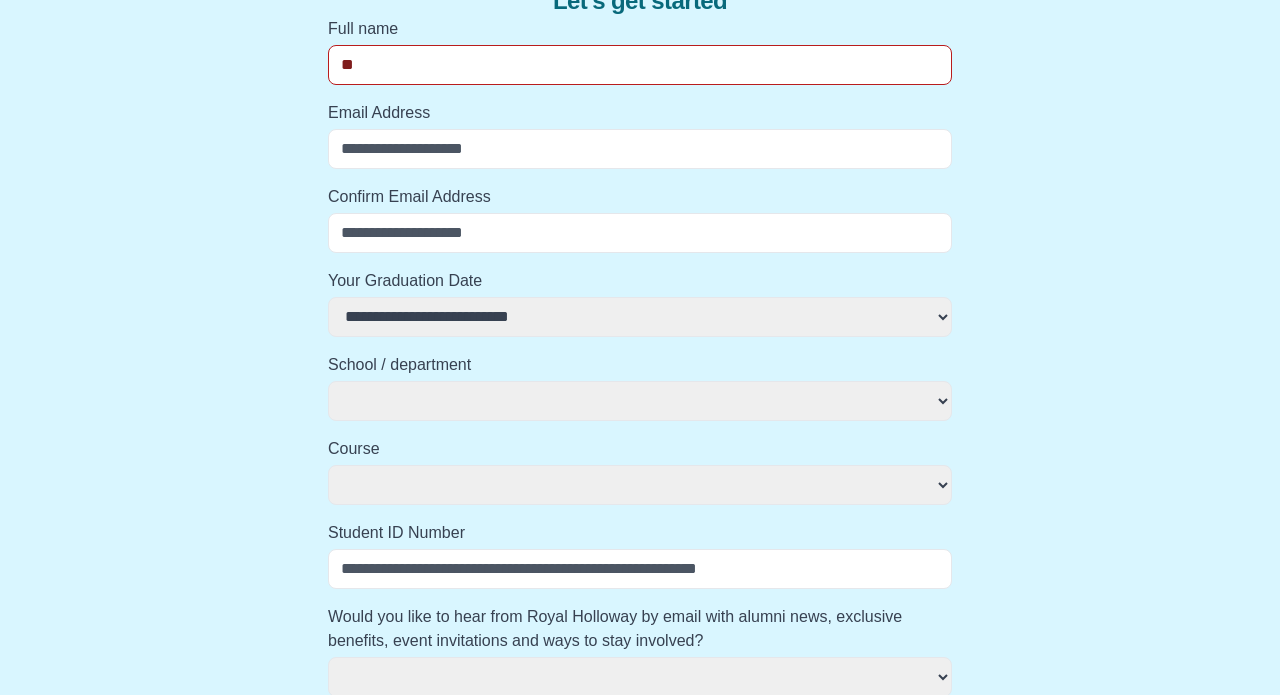 select 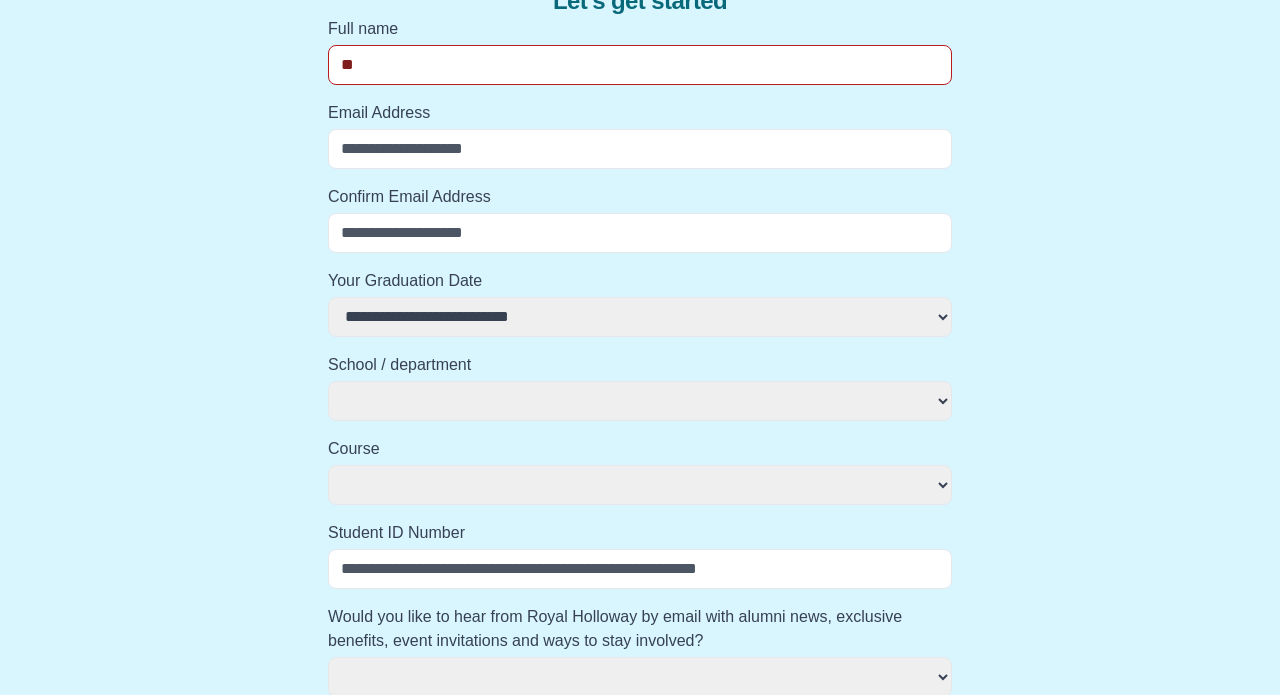 type on "***" 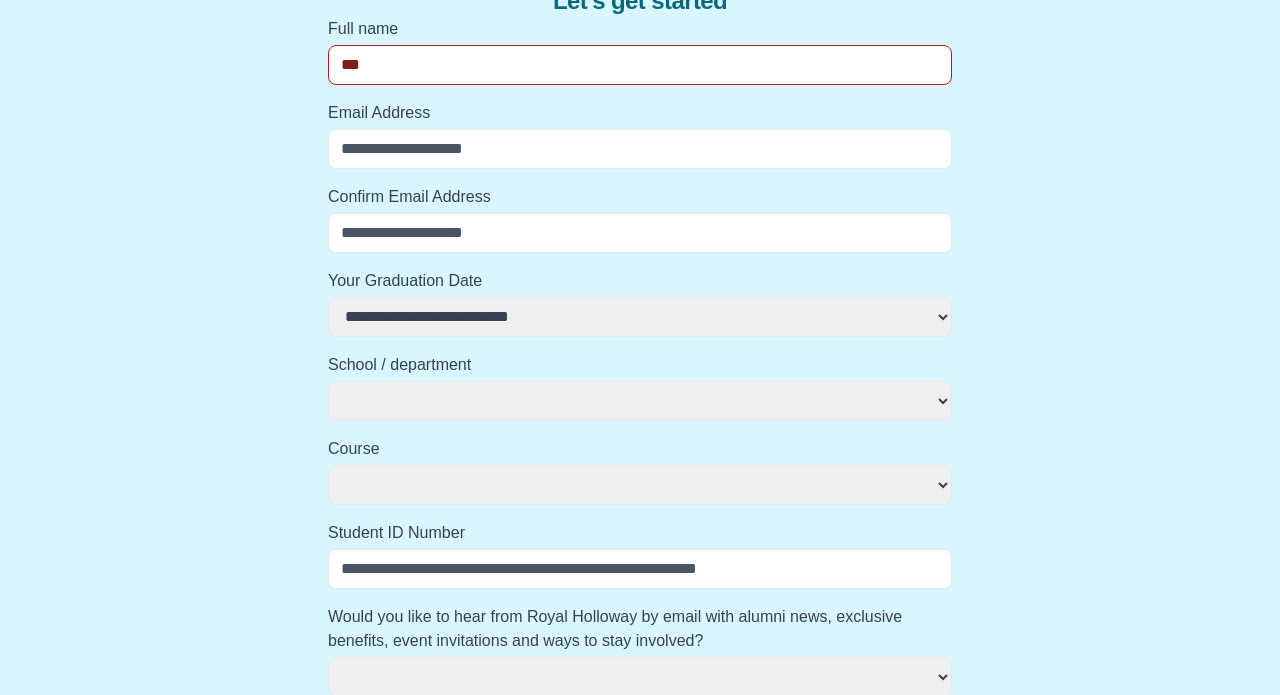 select 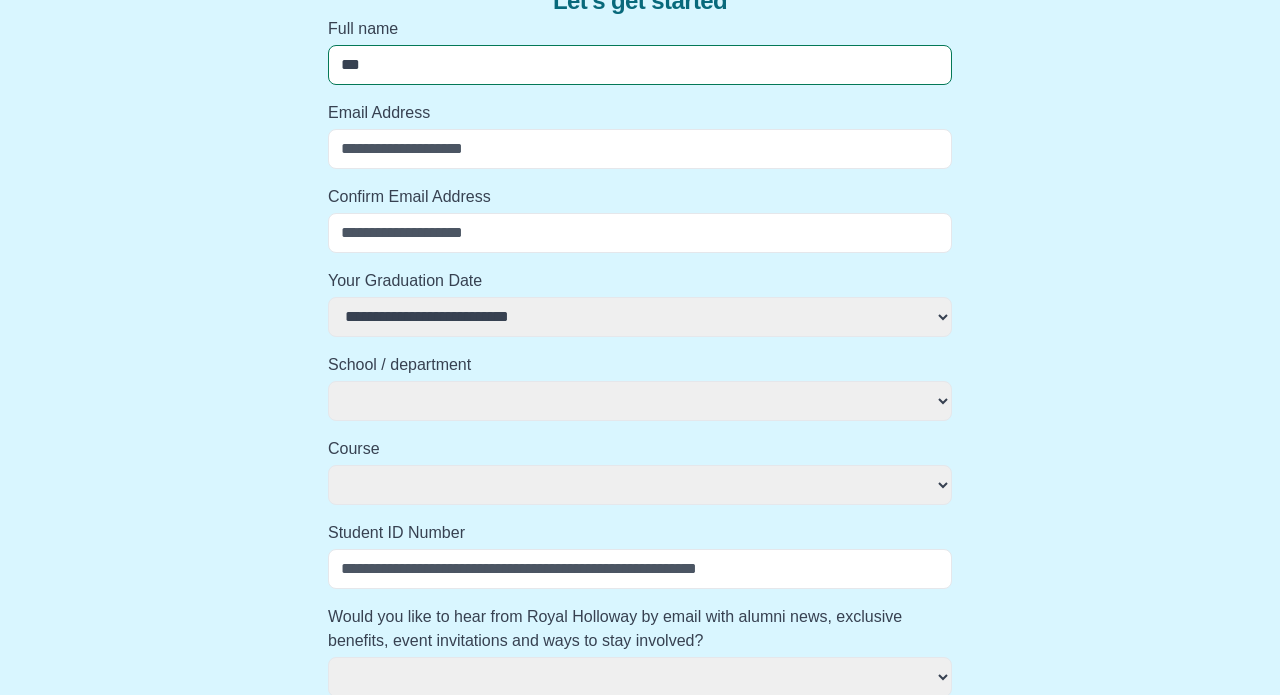 type on "***" 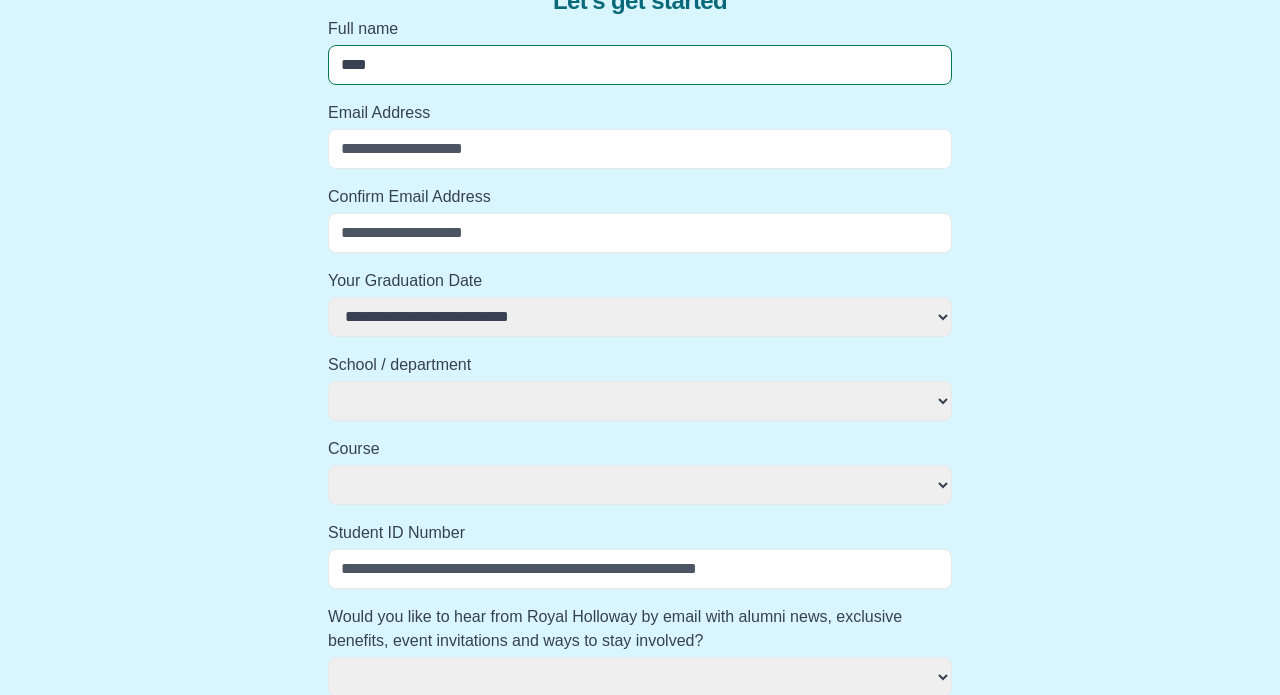 select 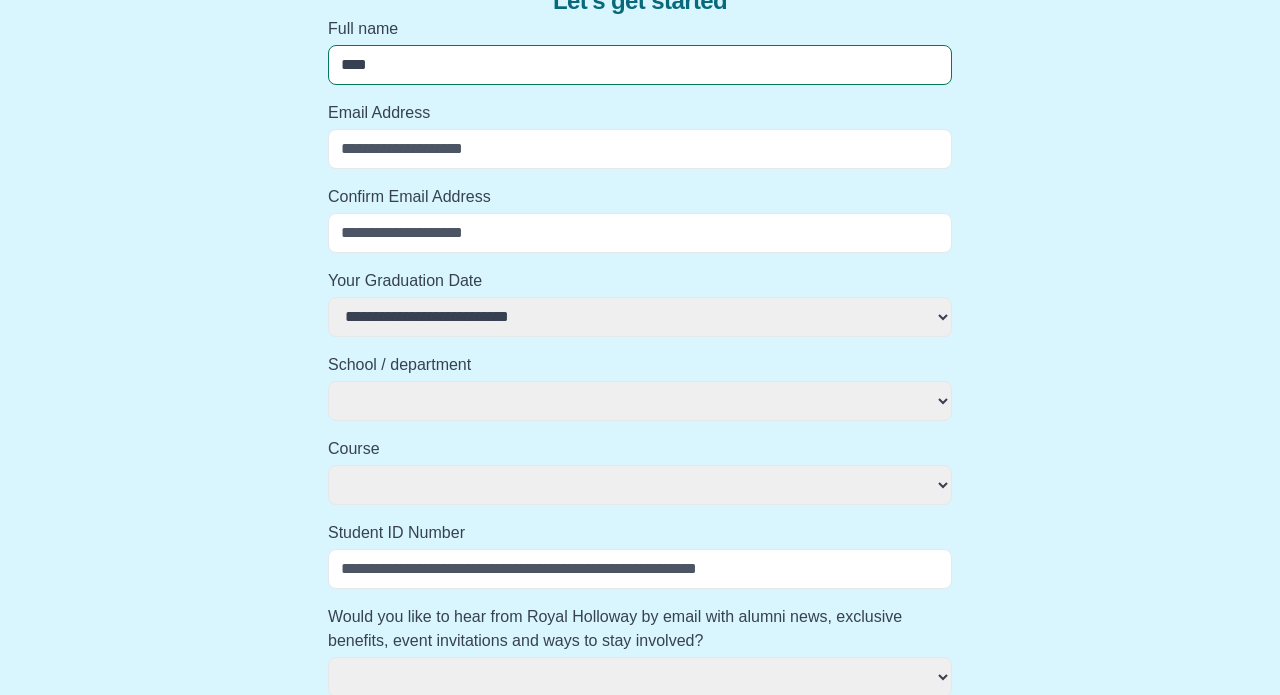type on "**********" 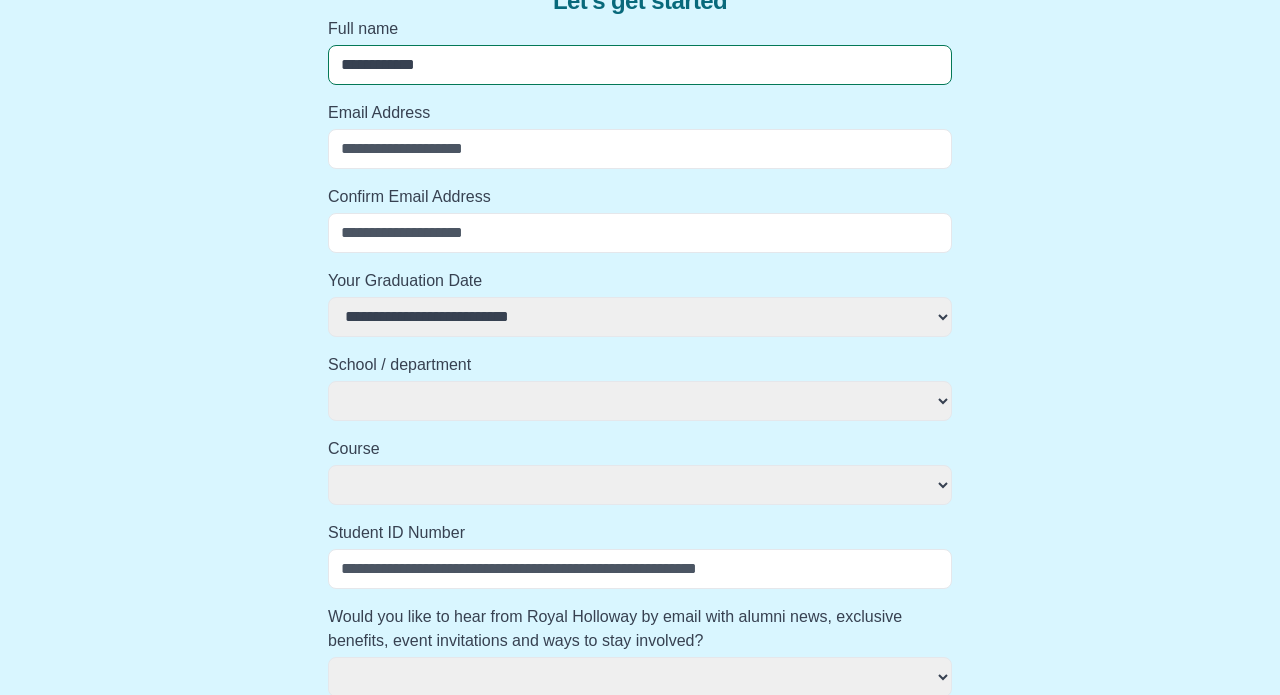 type on "**********" 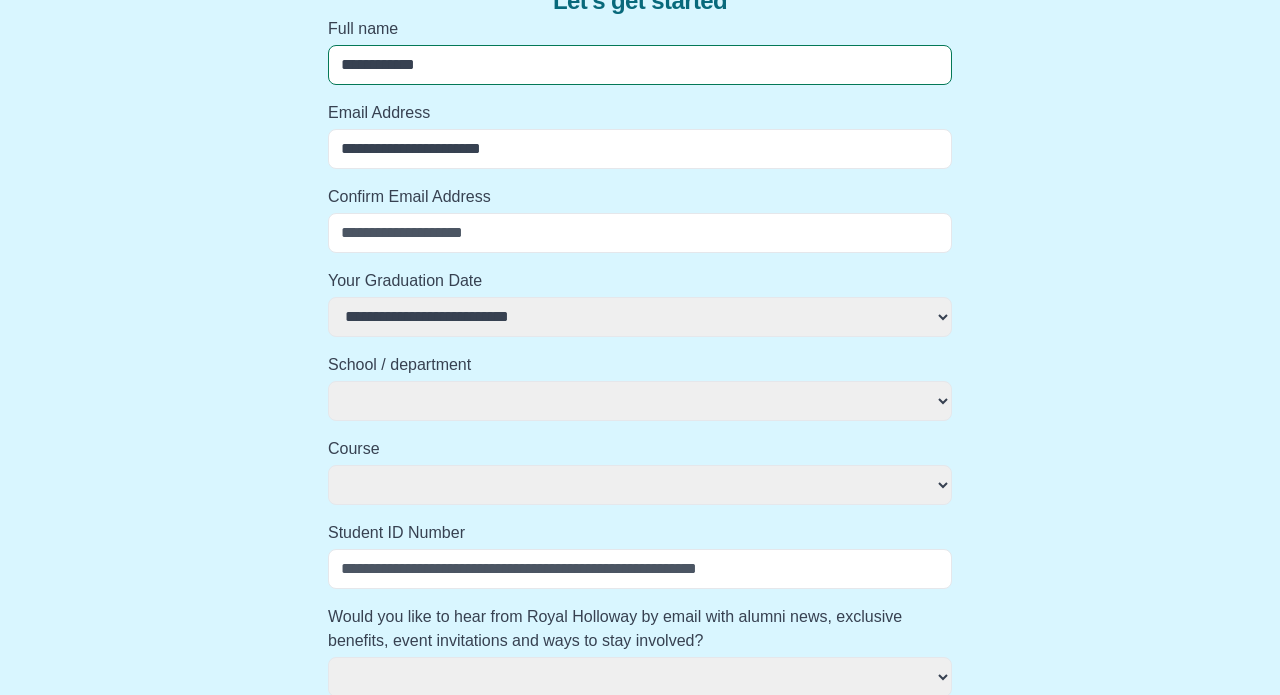 type on "**********" 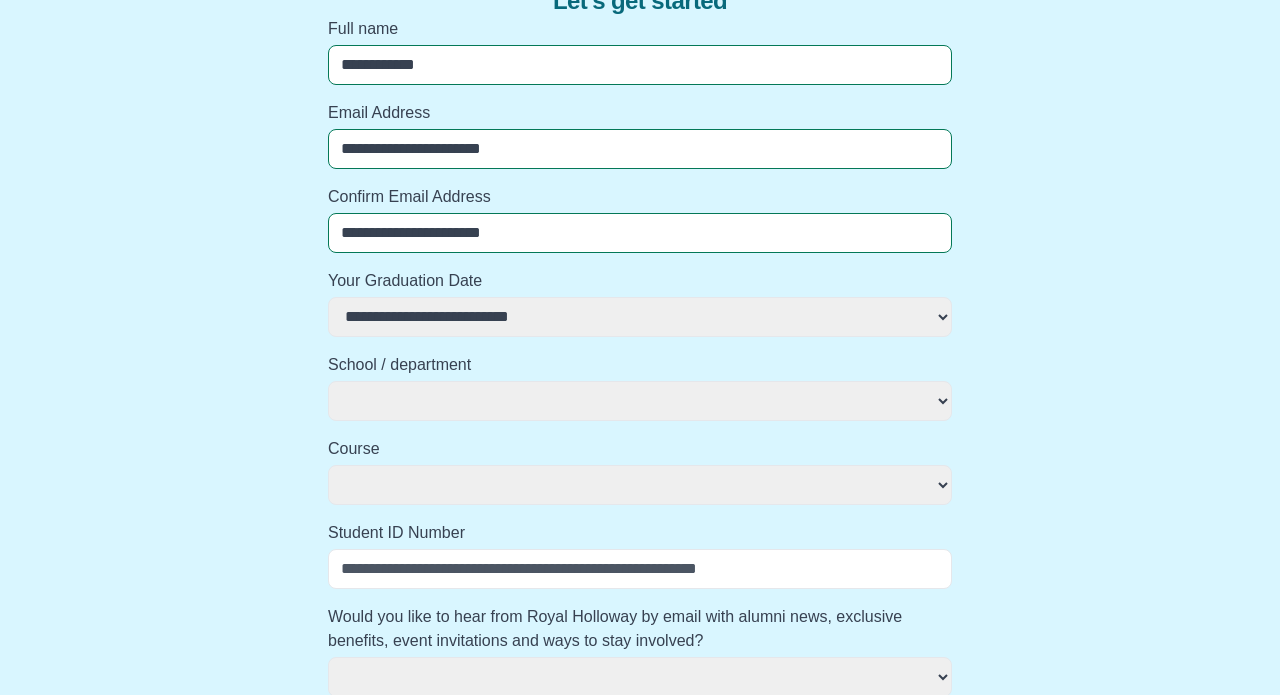 select 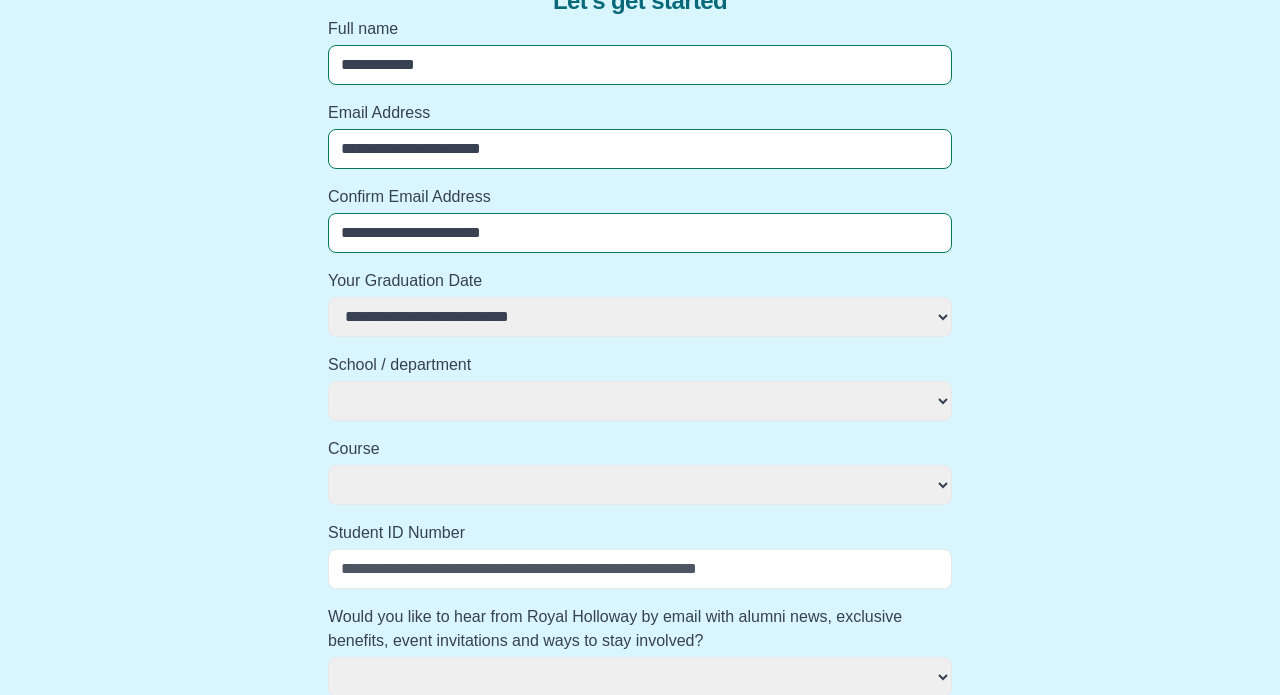 select 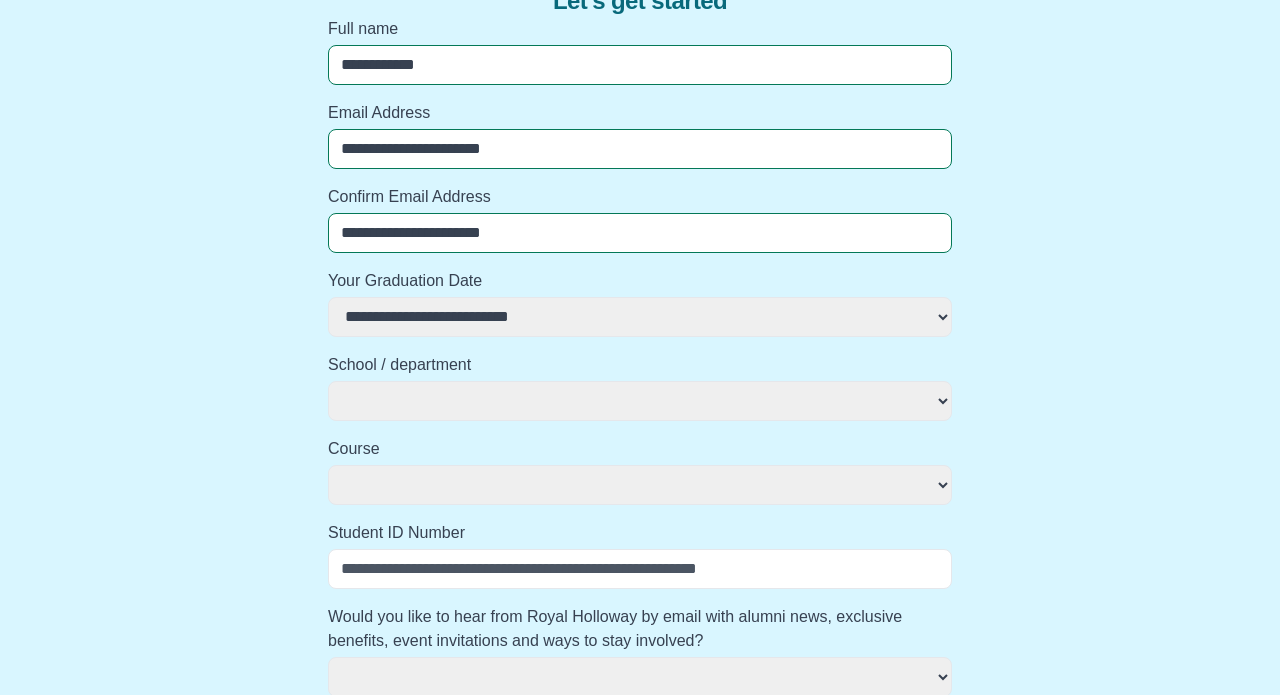 select 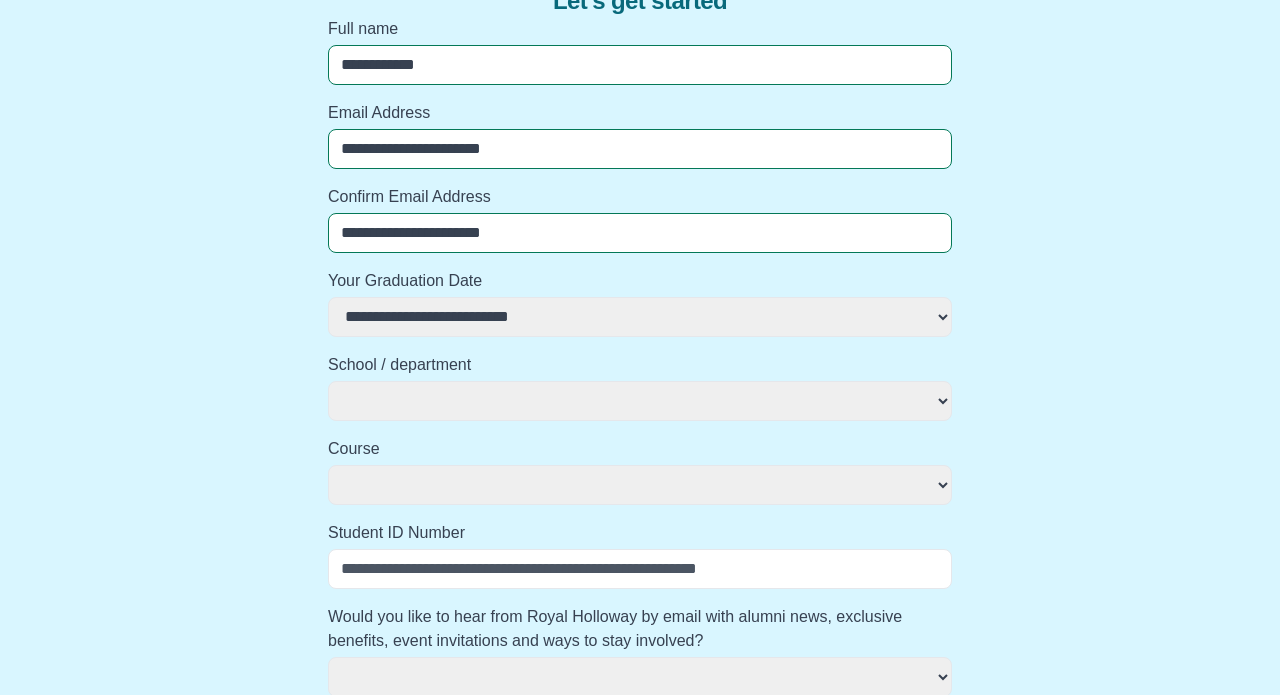 select on "**********" 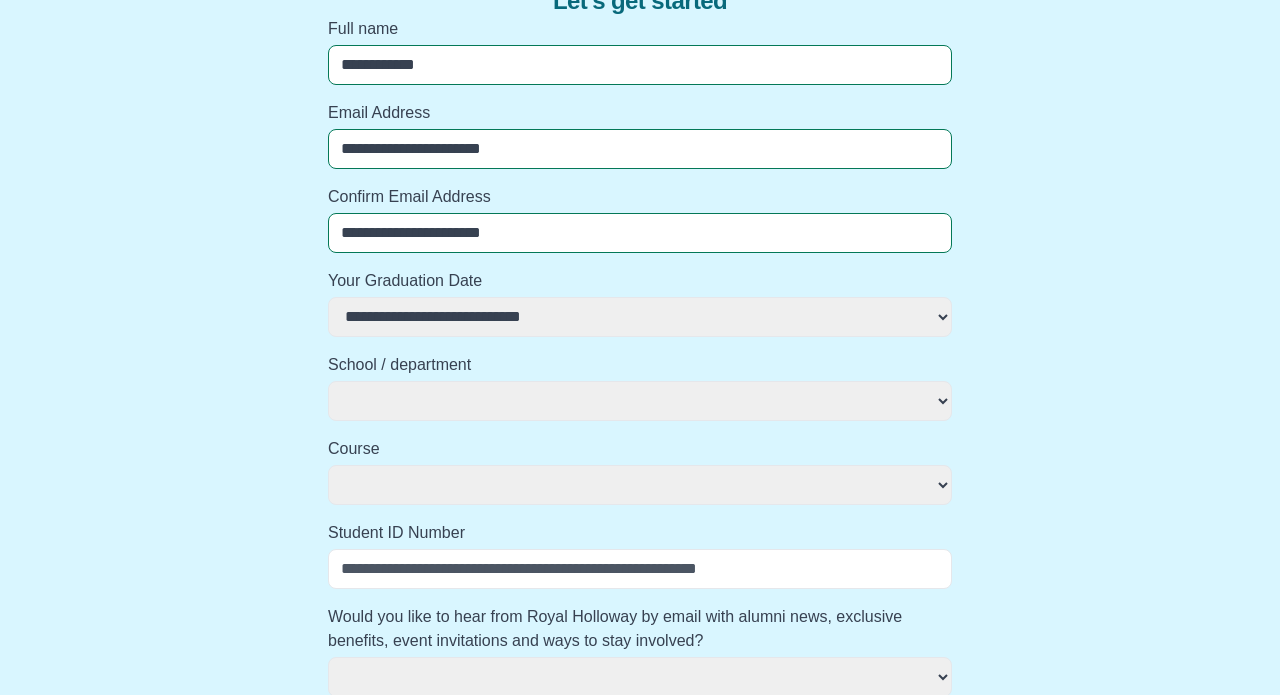 select 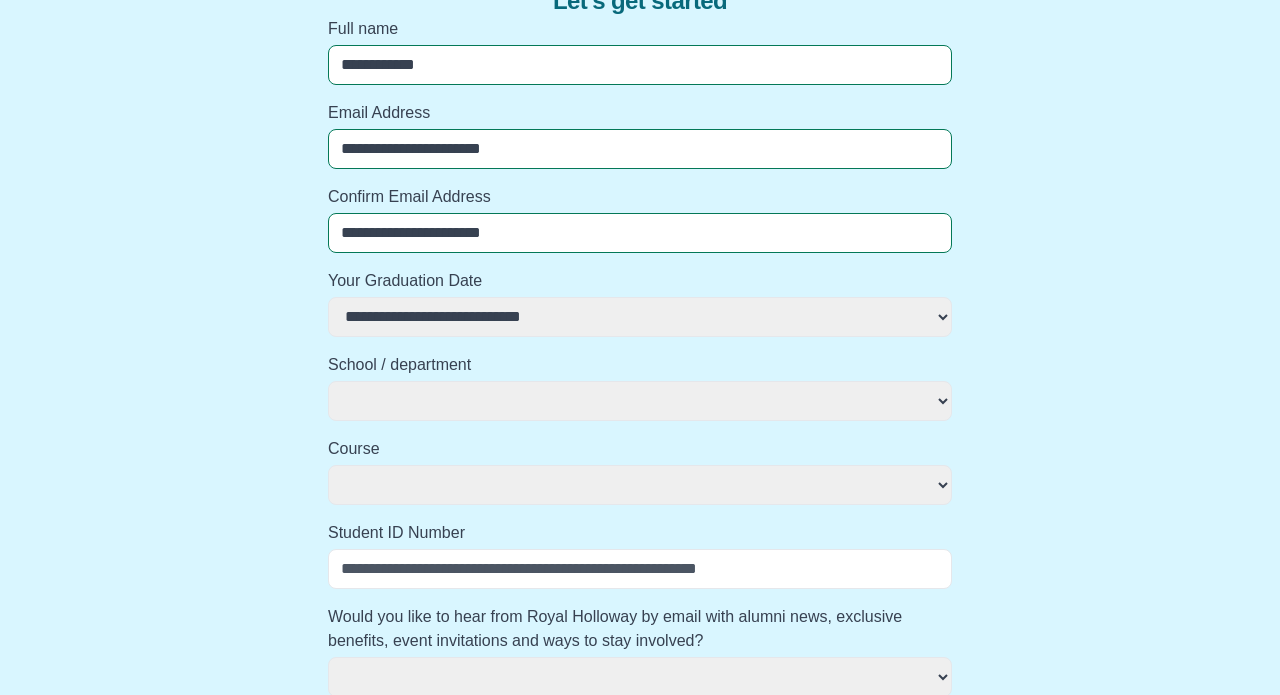 select 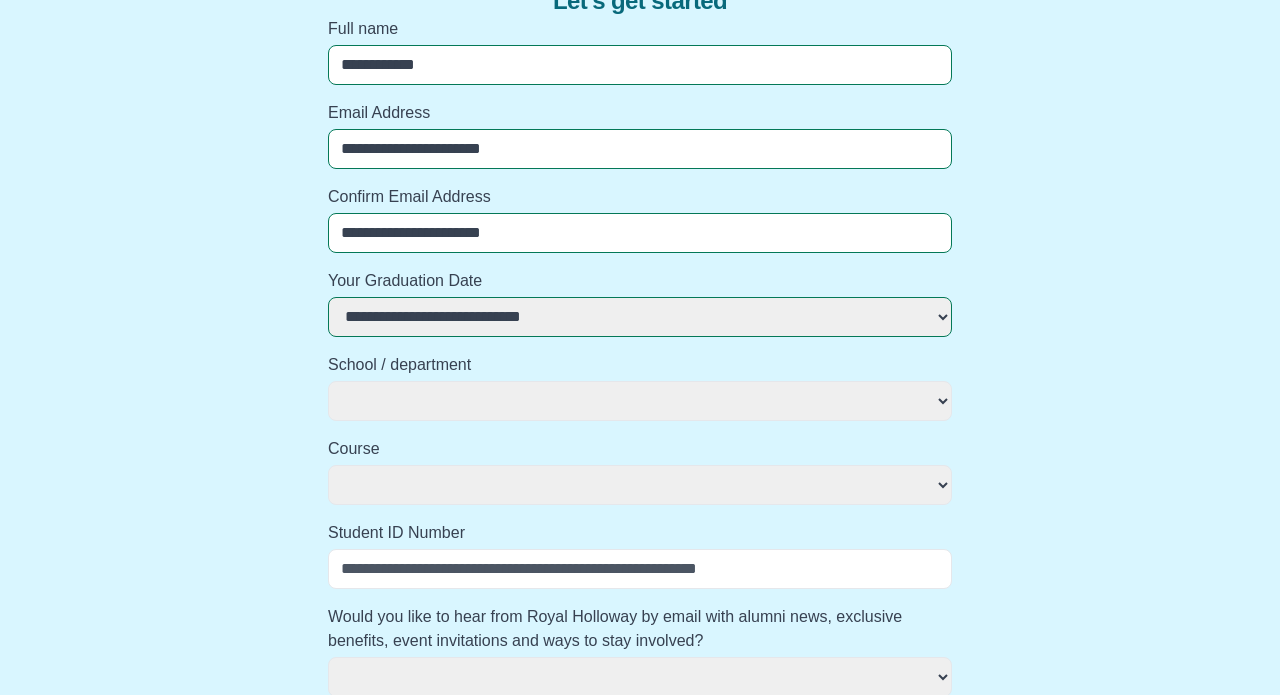 select 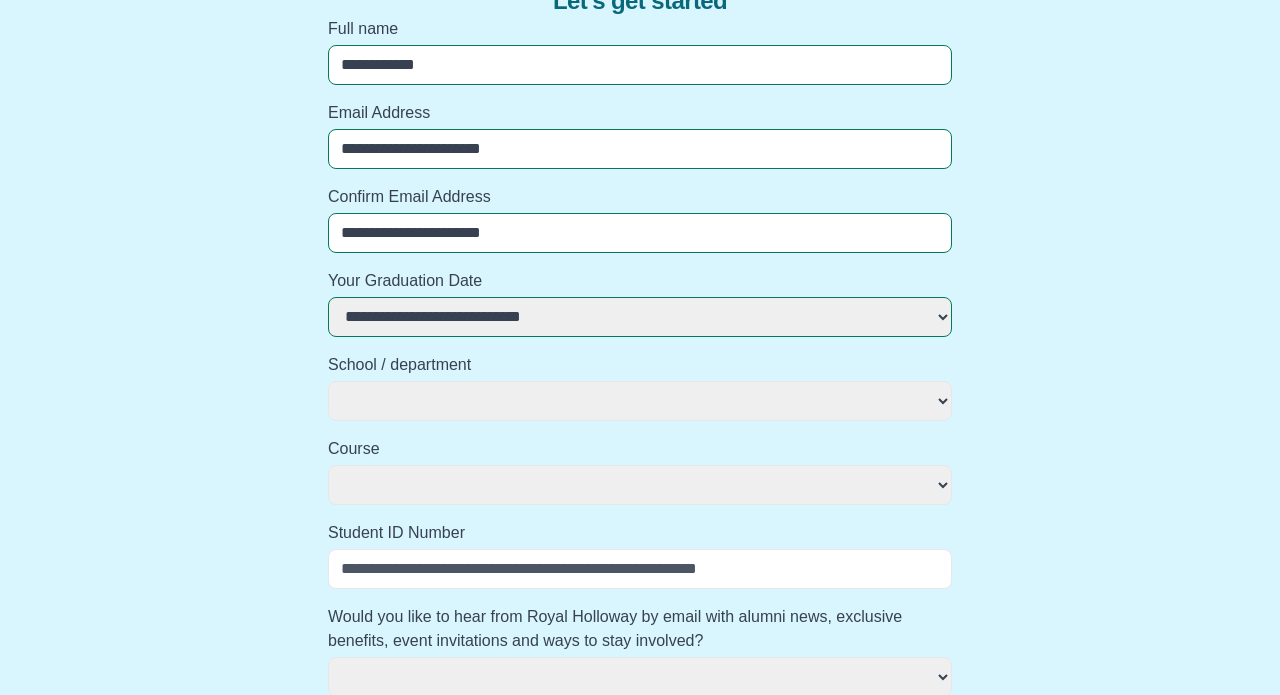 select 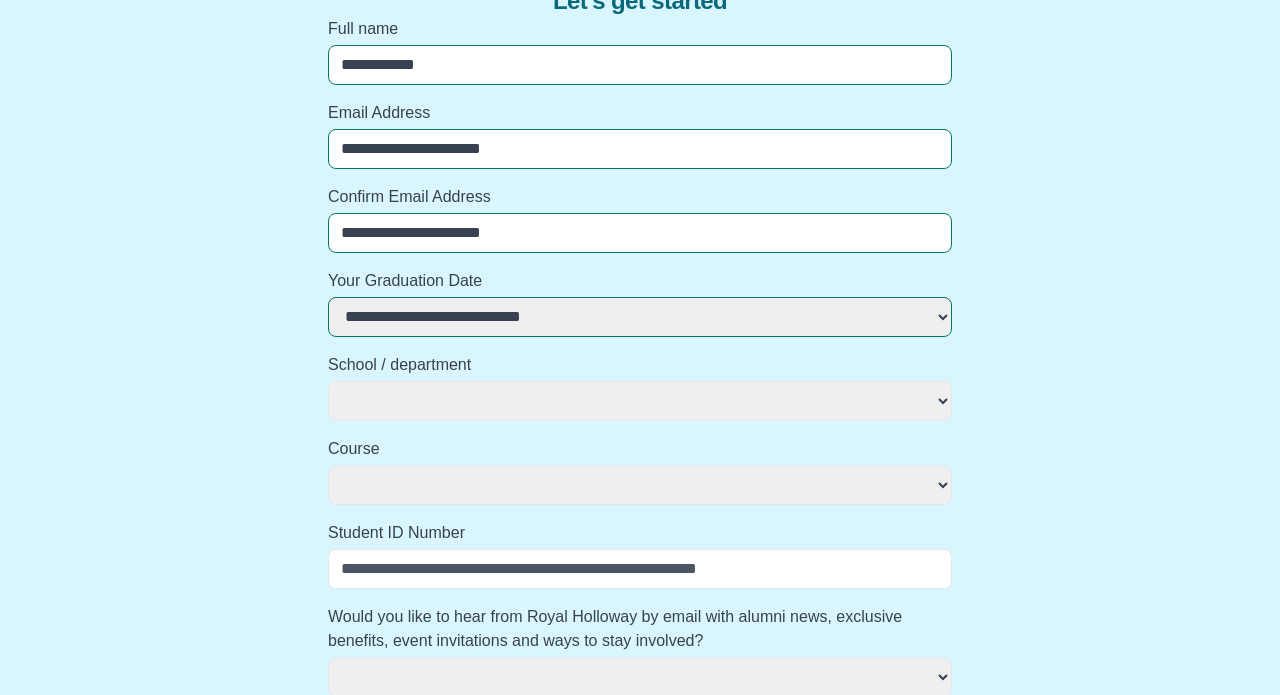 select on "**********" 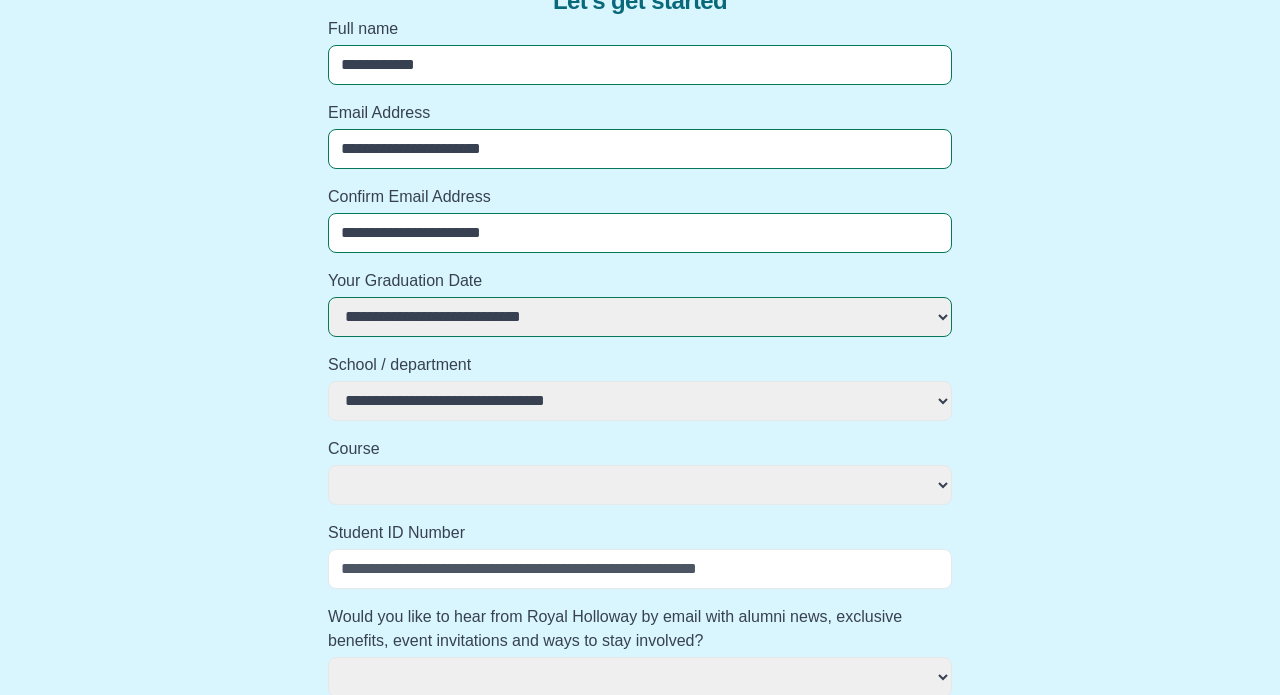 select 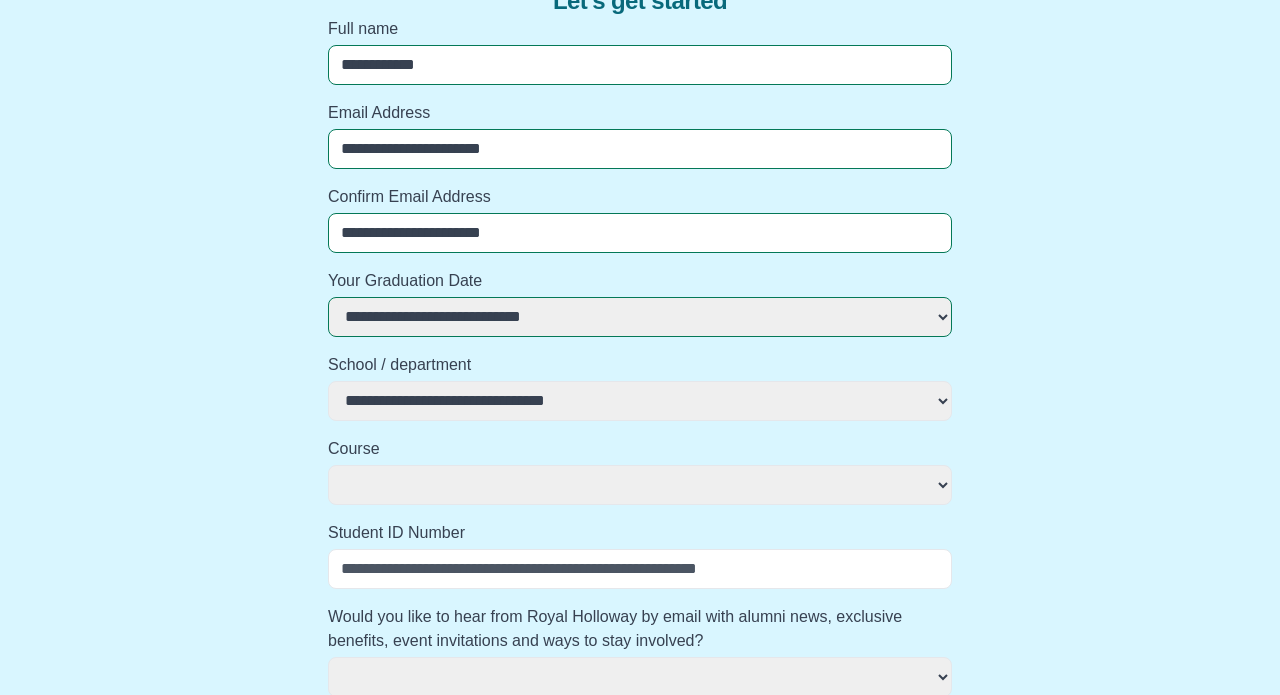 select 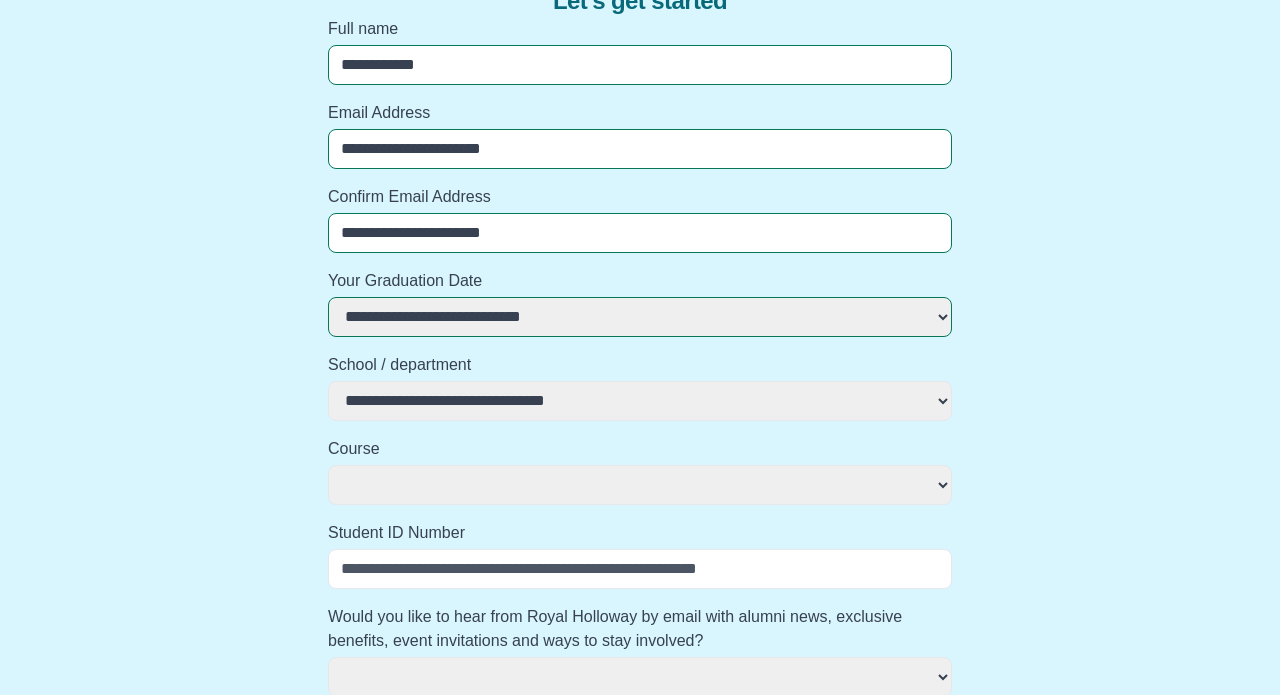 select 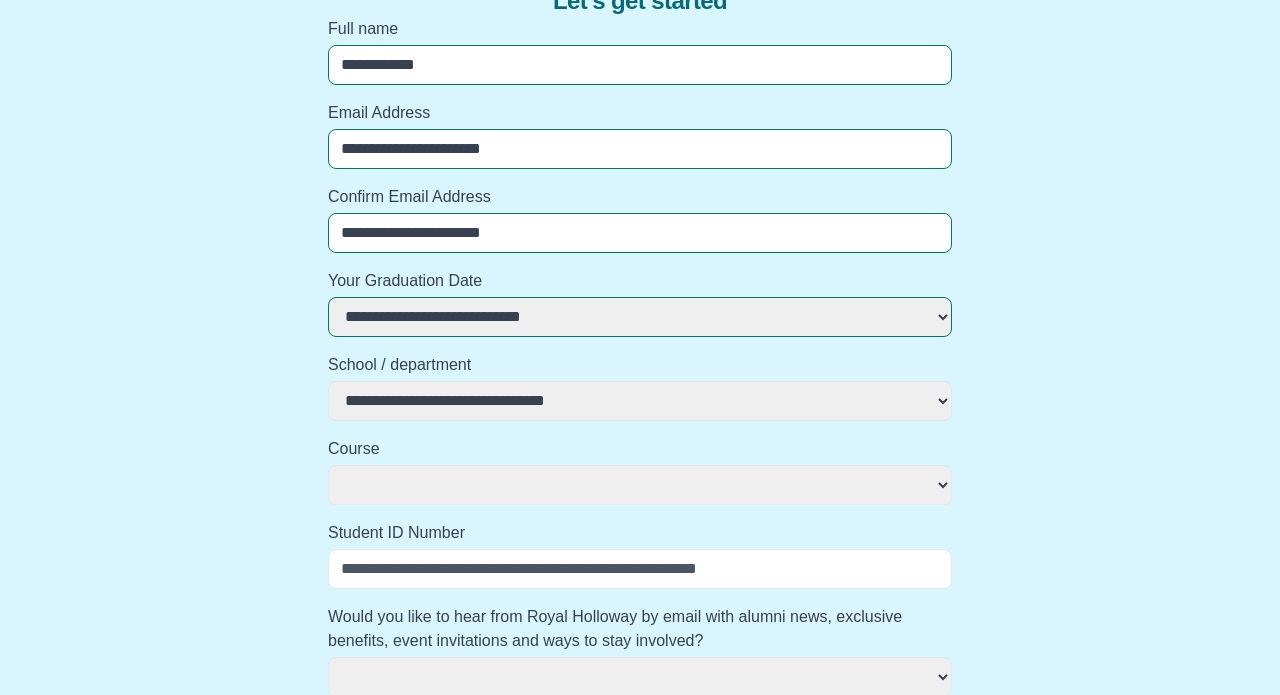select on "*******" 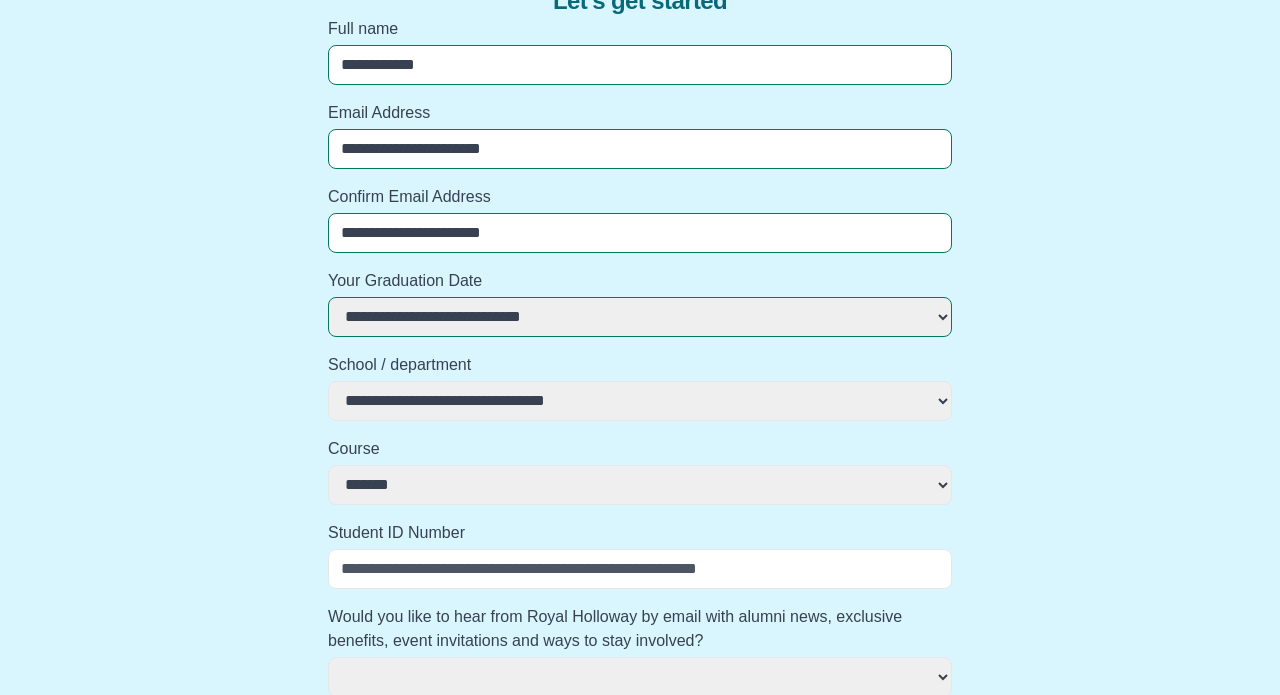 select 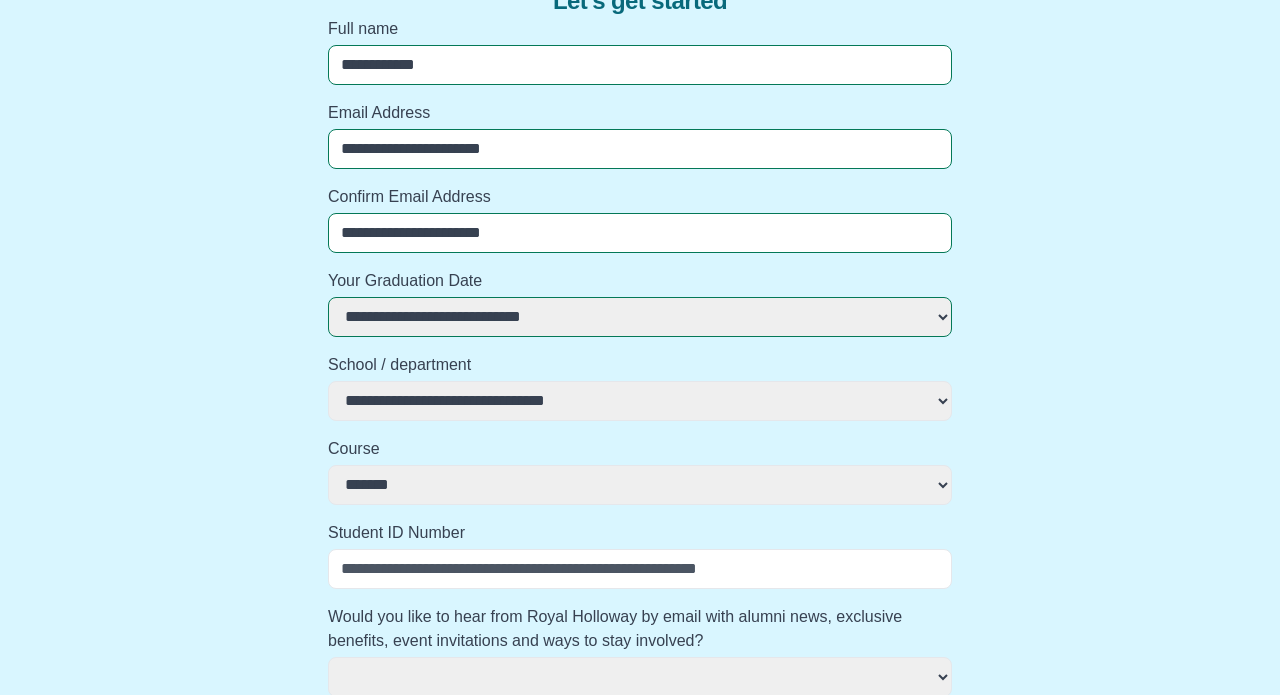 select 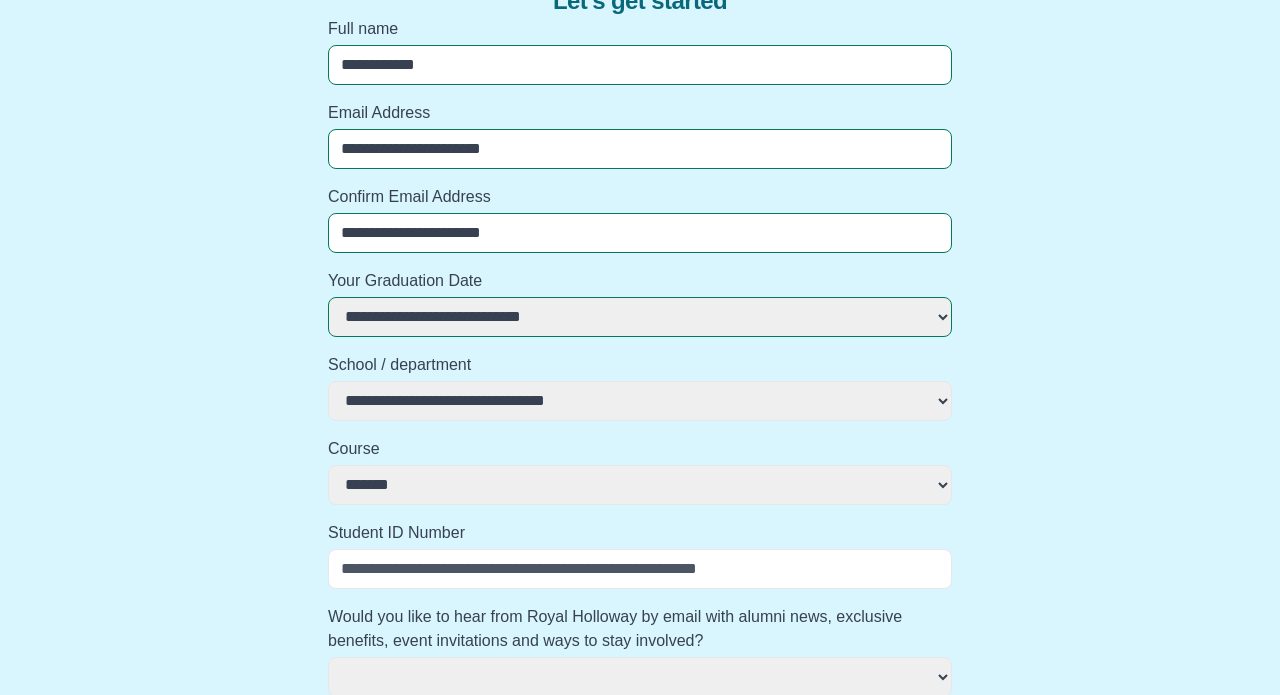select 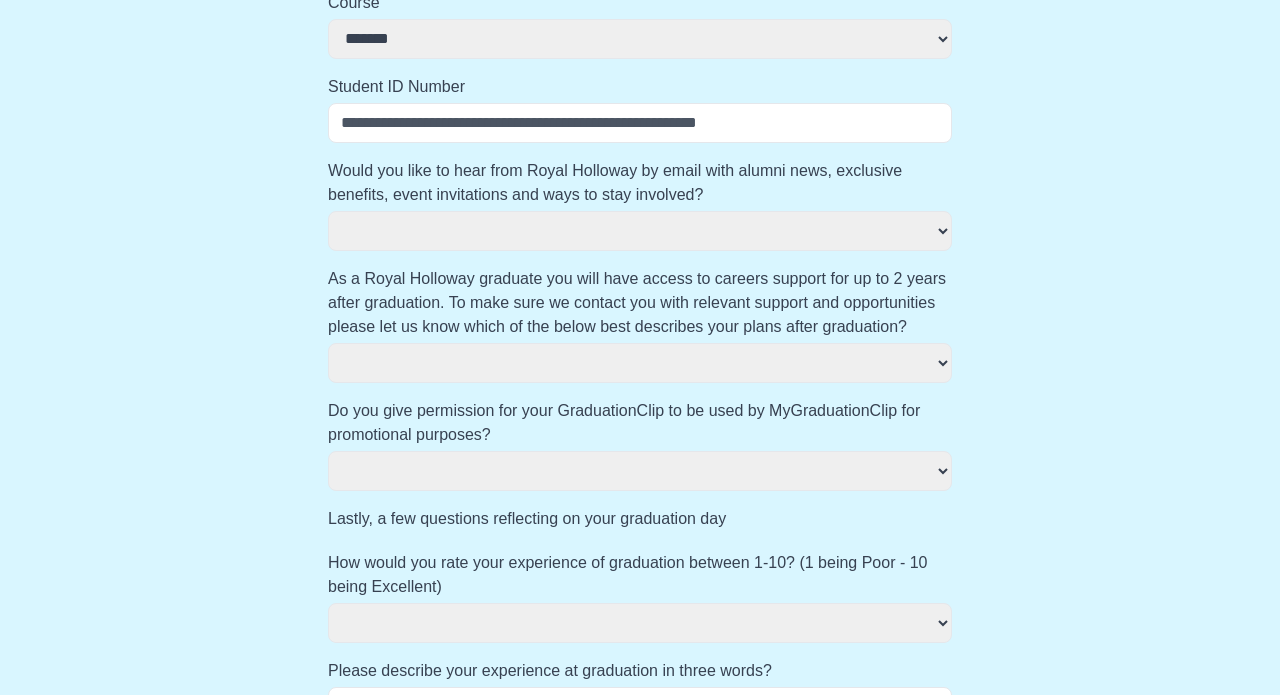 scroll, scrollTop: 628, scrollLeft: 0, axis: vertical 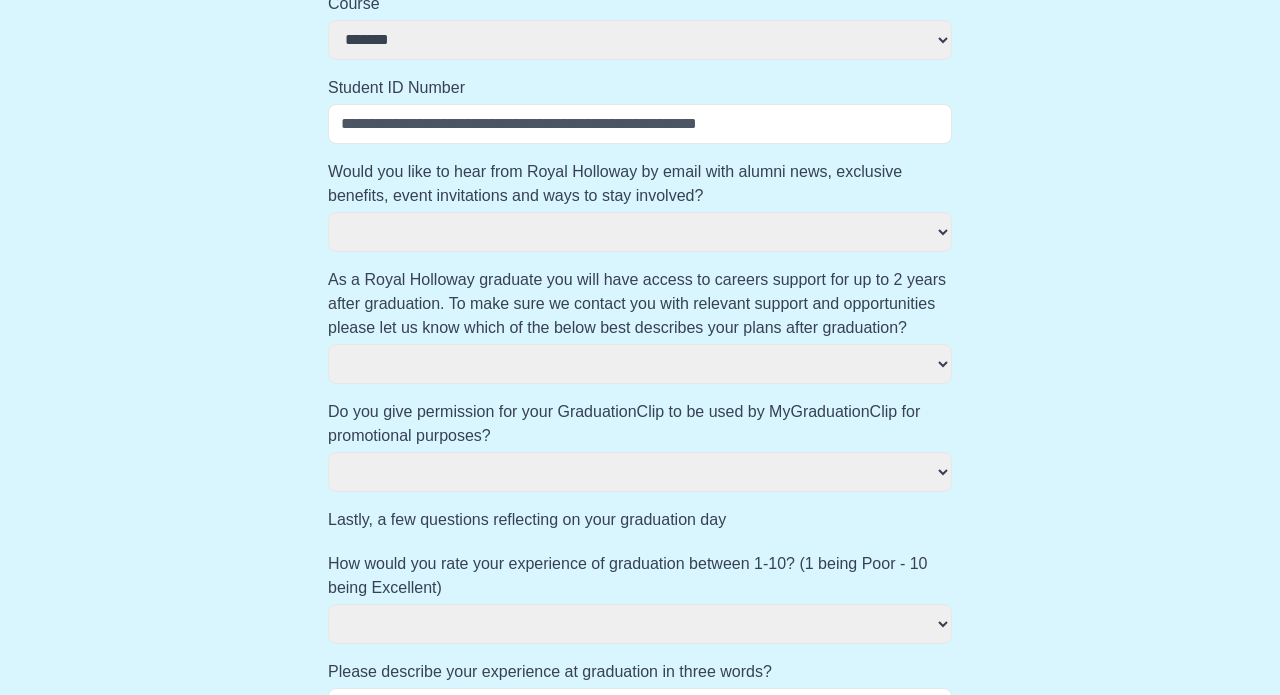 select 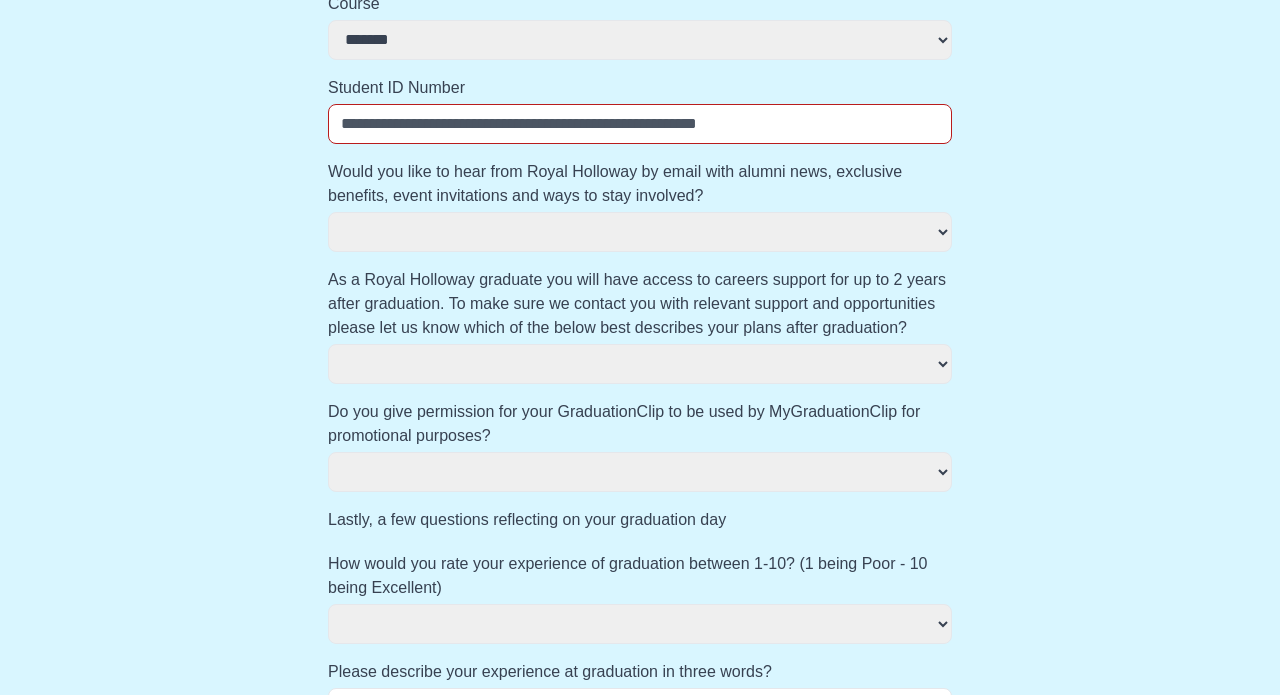 select on "**" 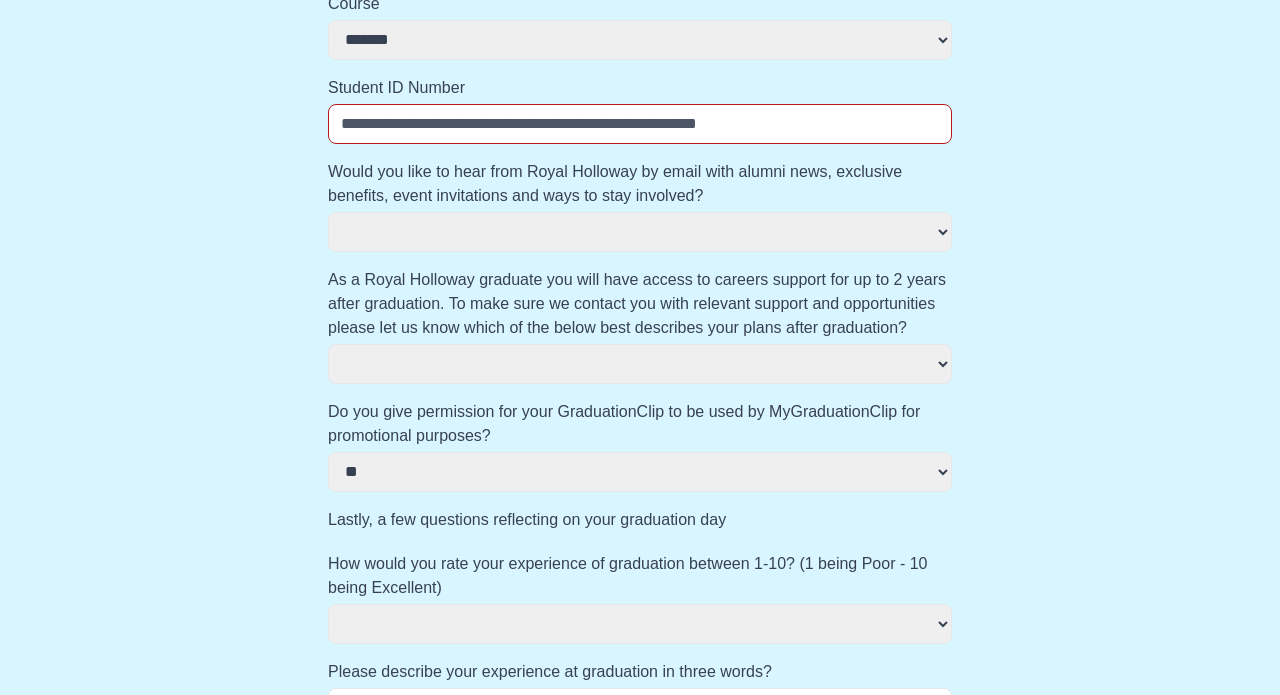 select 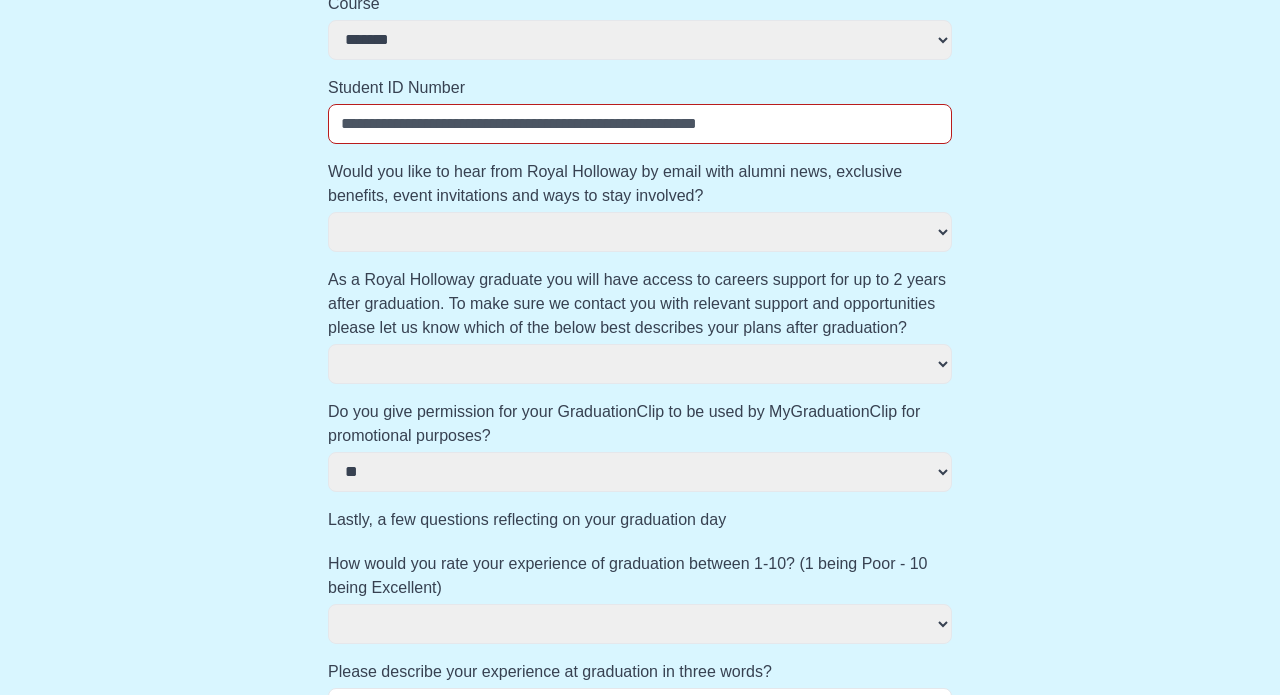 select 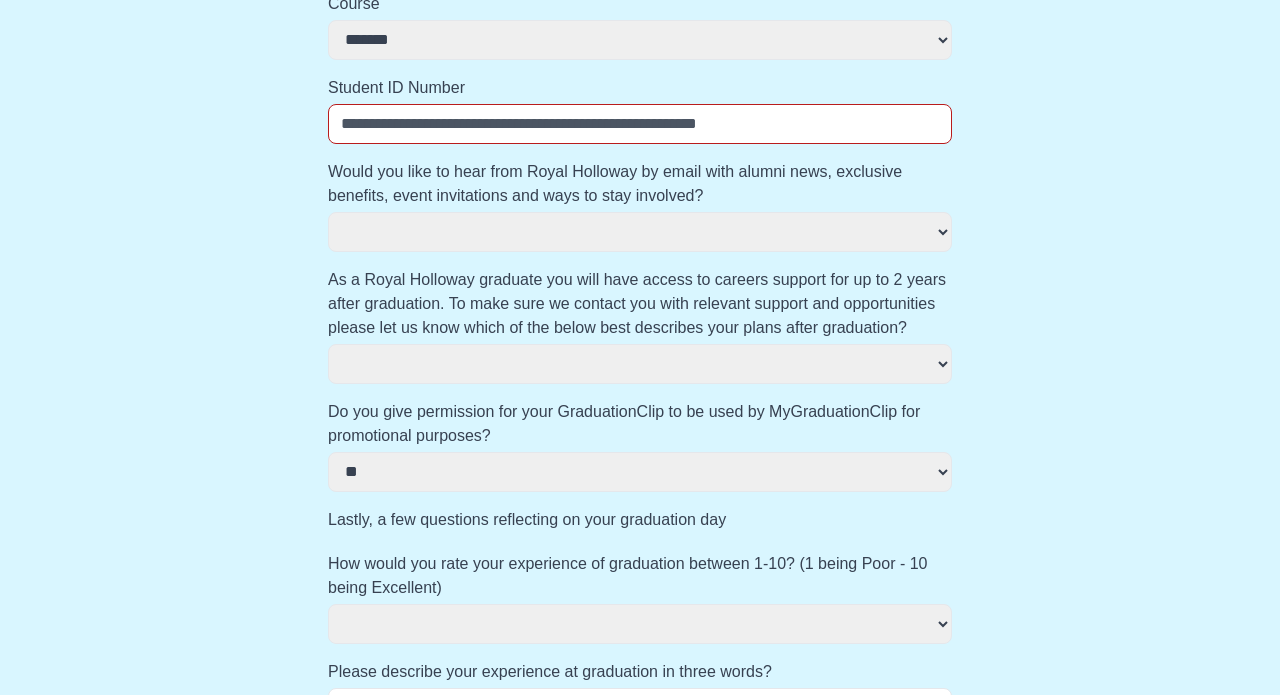 select 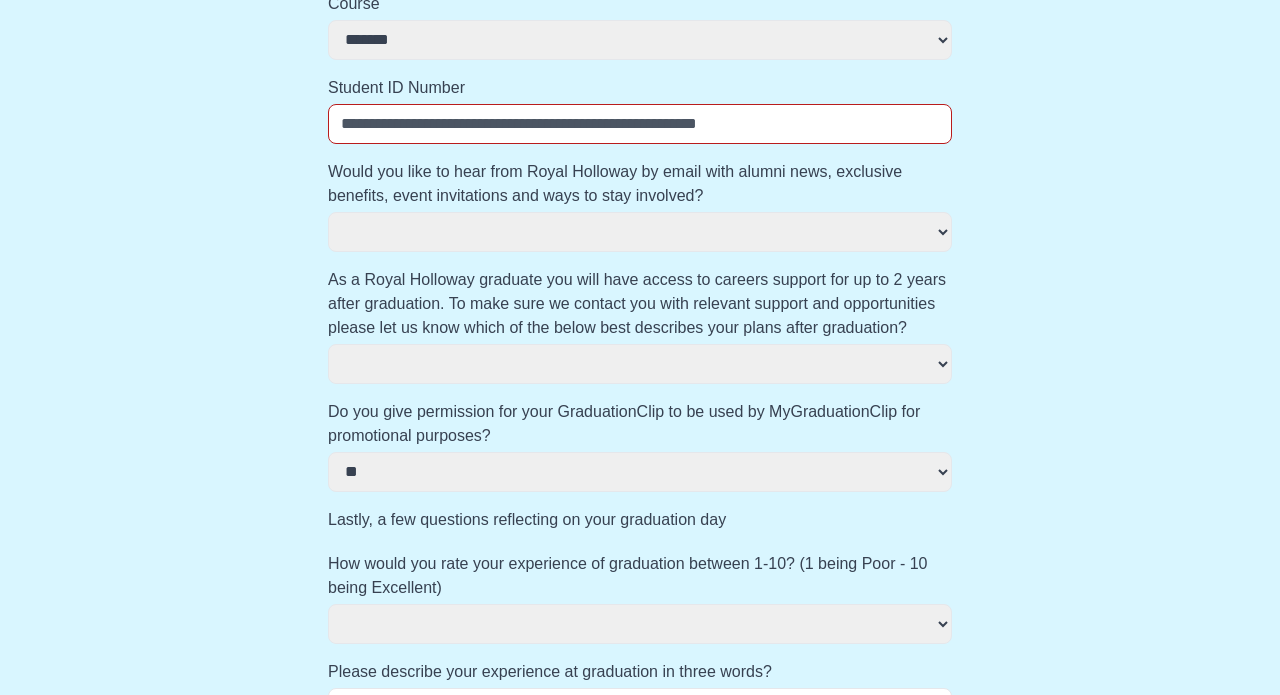 select 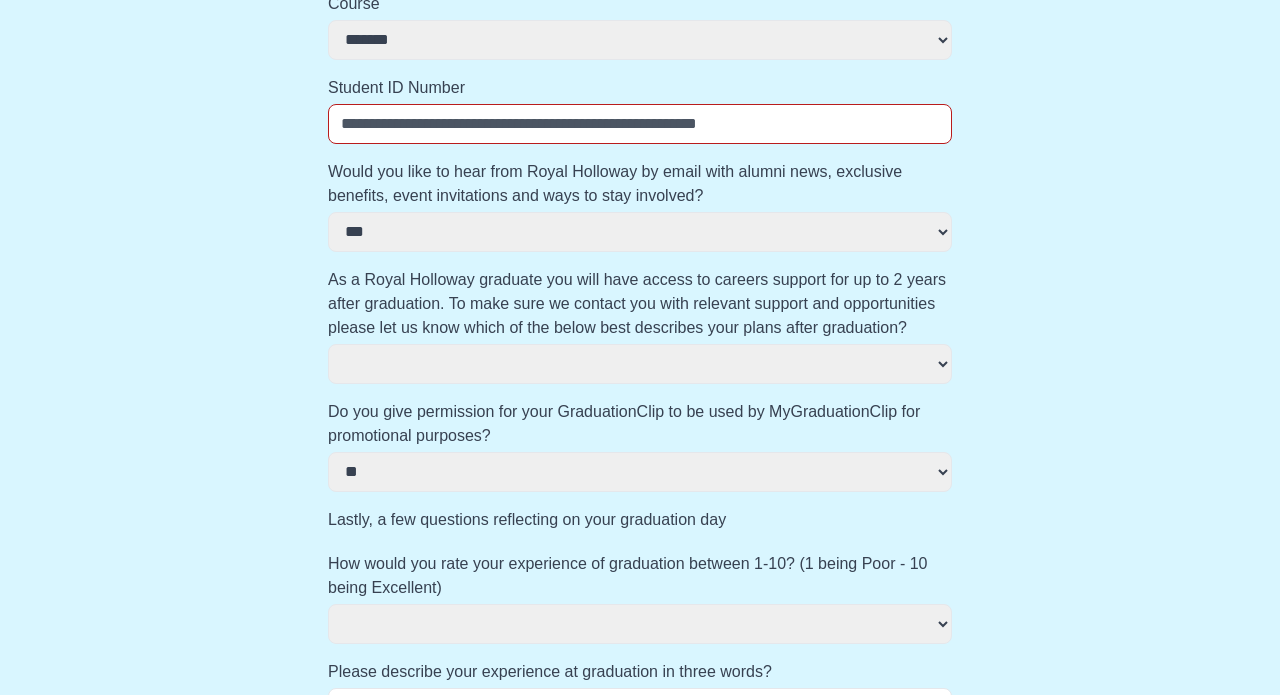 click on "As a Royal Holloway graduate you will have access to careers support for up to 2 years after graduation. To make sure we contact you with relevant support and opportunities please let us know which of the below best describes your plans after graduation?" at bounding box center [640, 304] 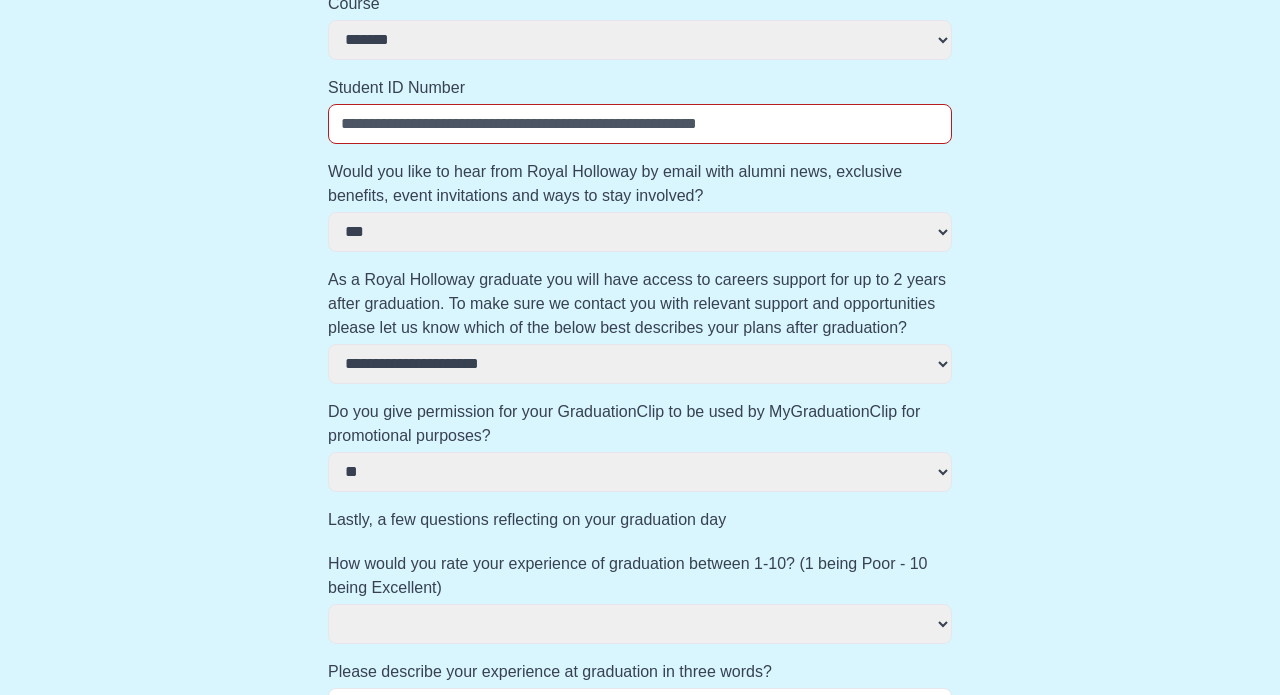 click on "Student ID Number" at bounding box center [640, 124] 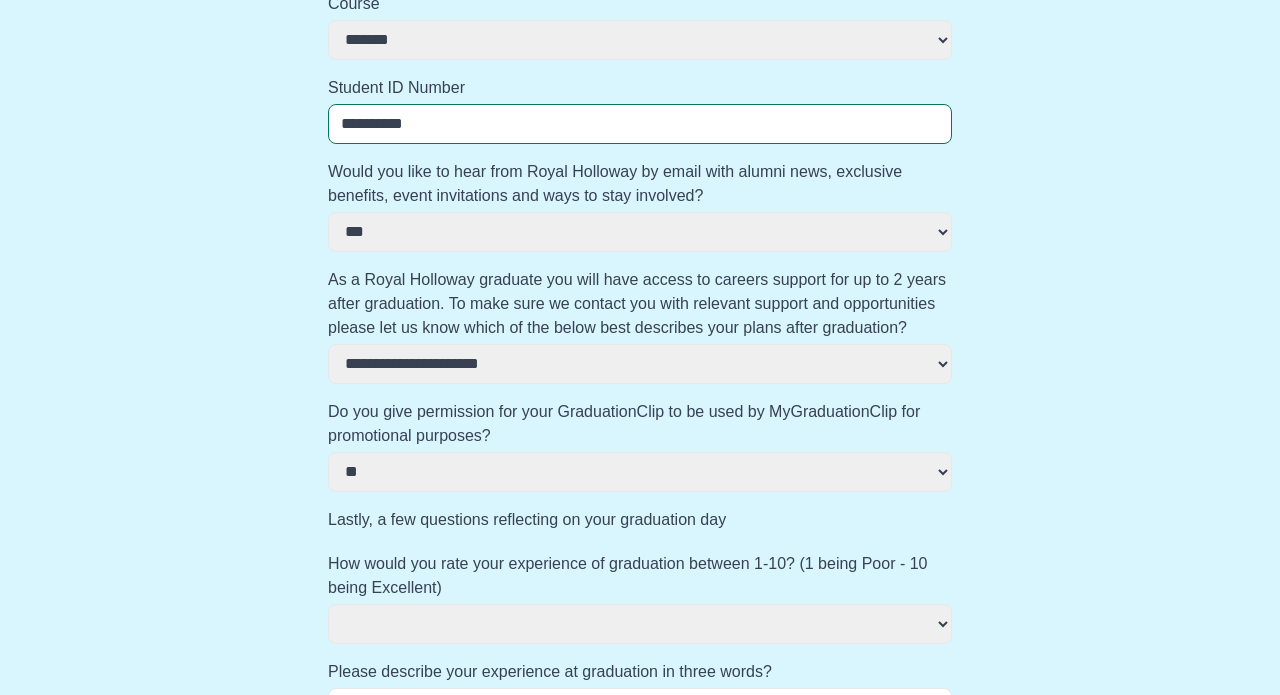 scroll, scrollTop: 690, scrollLeft: 0, axis: vertical 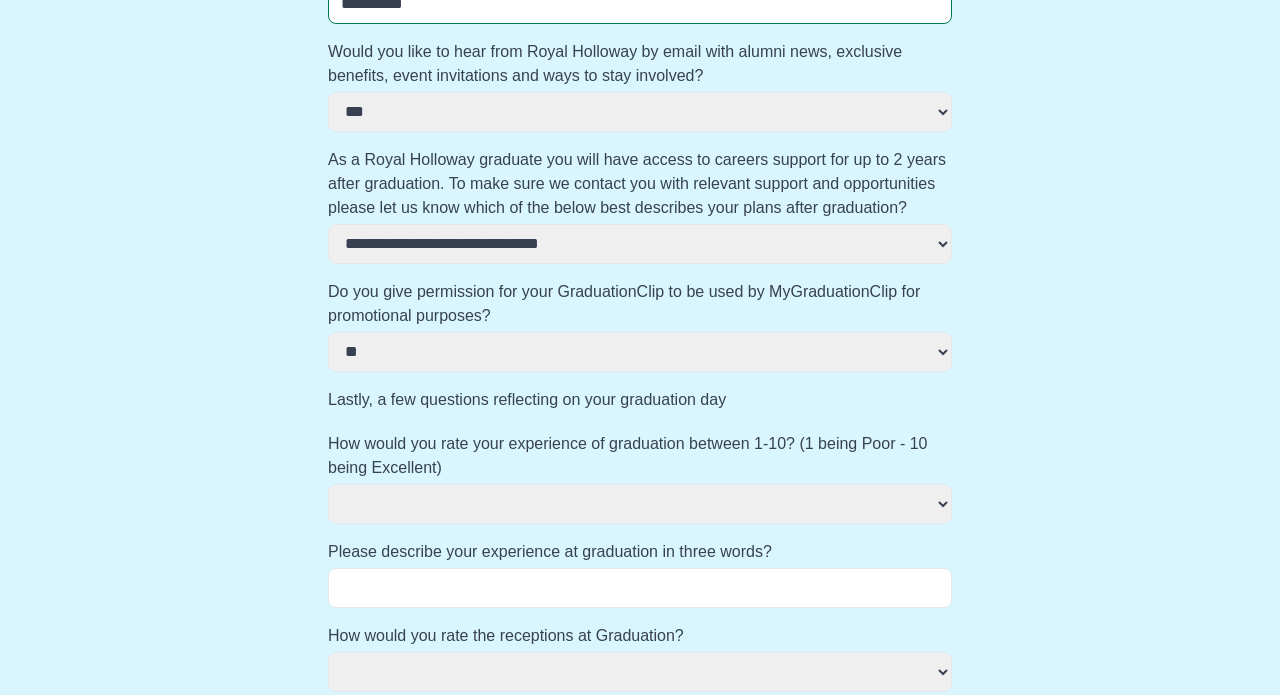 click on "Do you give permission for your GraduationClip to be used by MyGraduationClip for promotional purposes?" at bounding box center [640, 304] 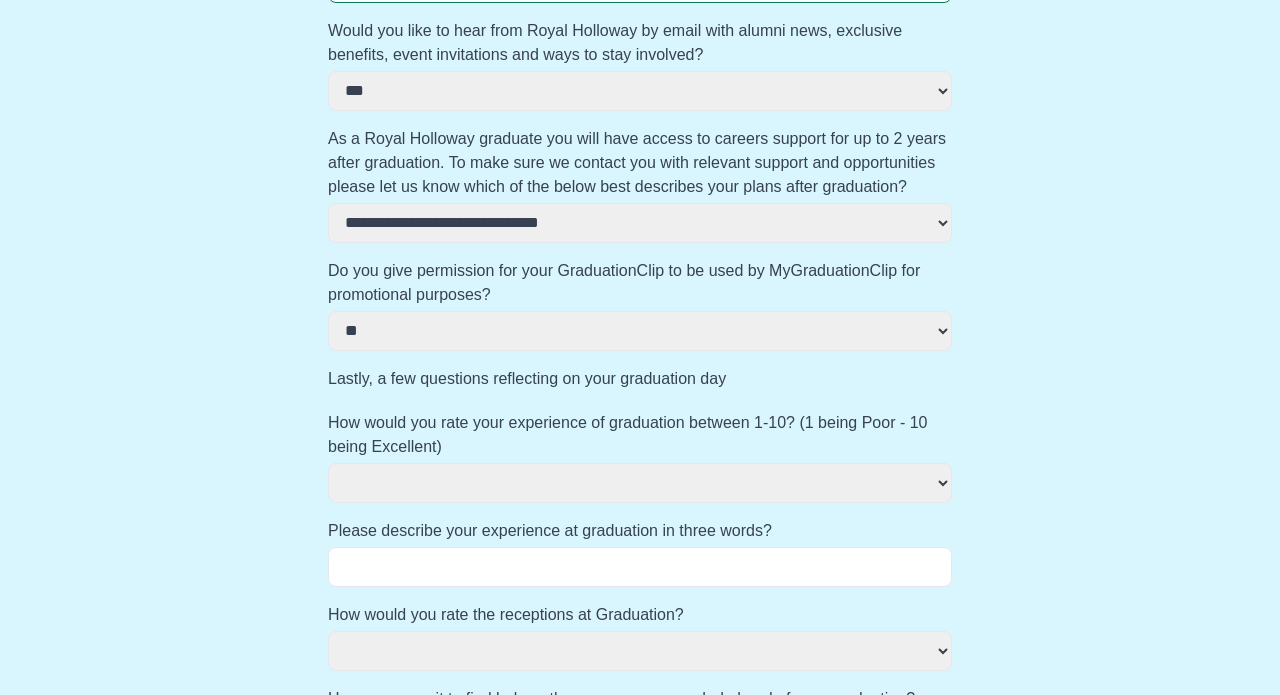 click on "**********" at bounding box center [640, 180] 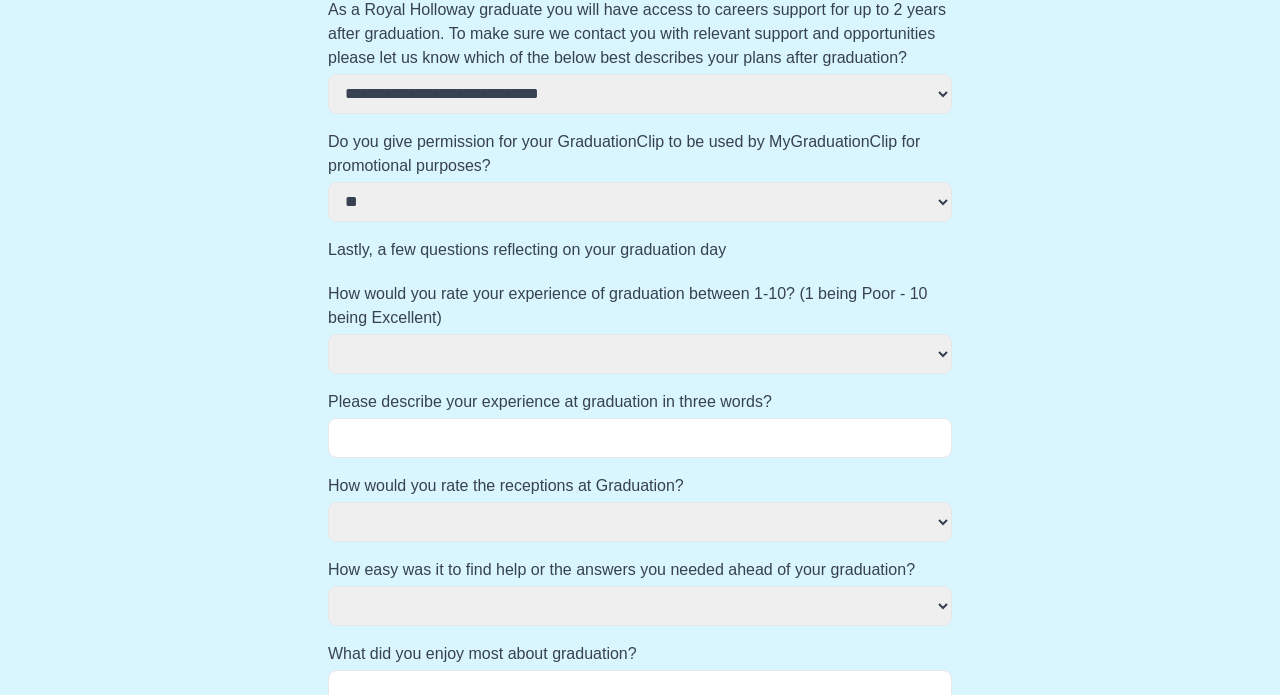 scroll, scrollTop: 897, scrollLeft: 0, axis: vertical 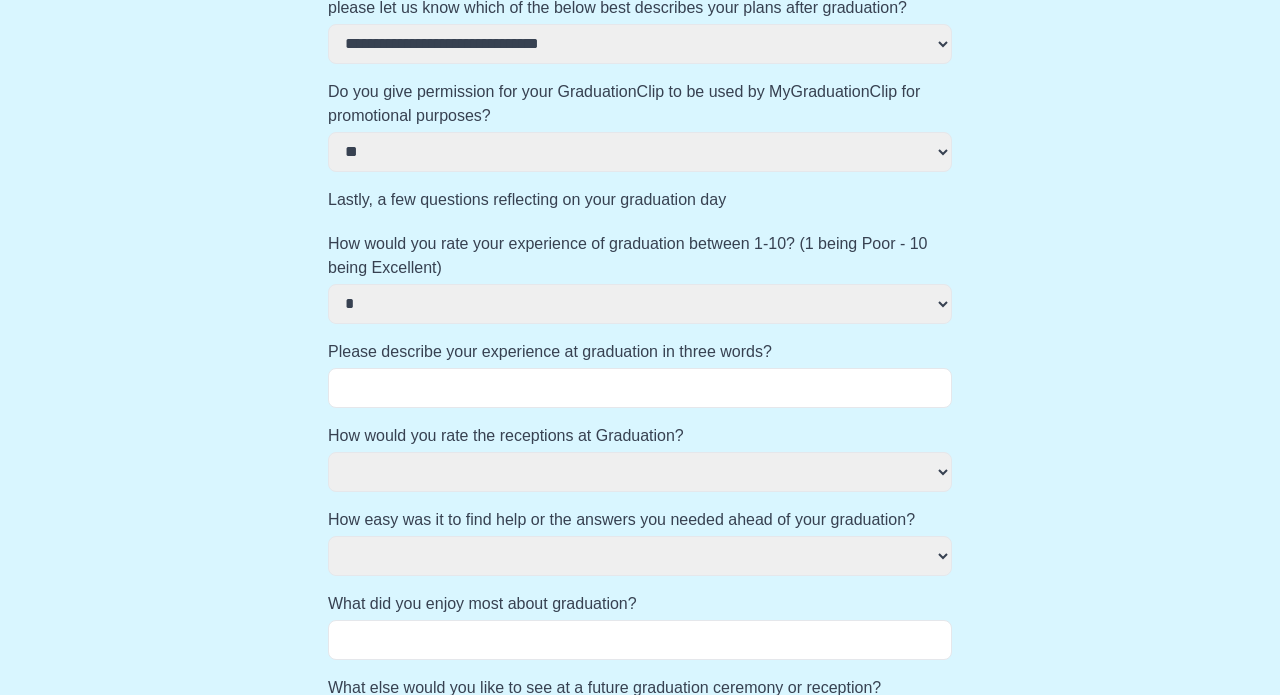 click on "Please describe your experience at graduation in three words?" at bounding box center [640, 388] 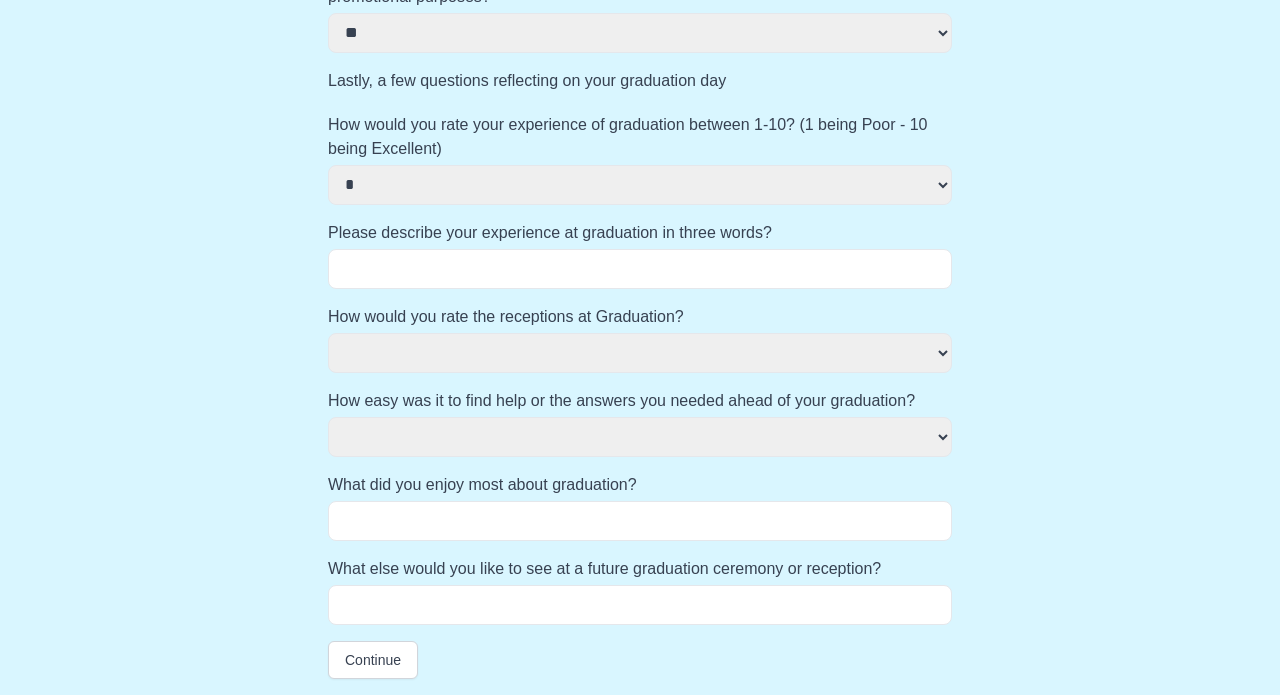 scroll, scrollTop: 1067, scrollLeft: 0, axis: vertical 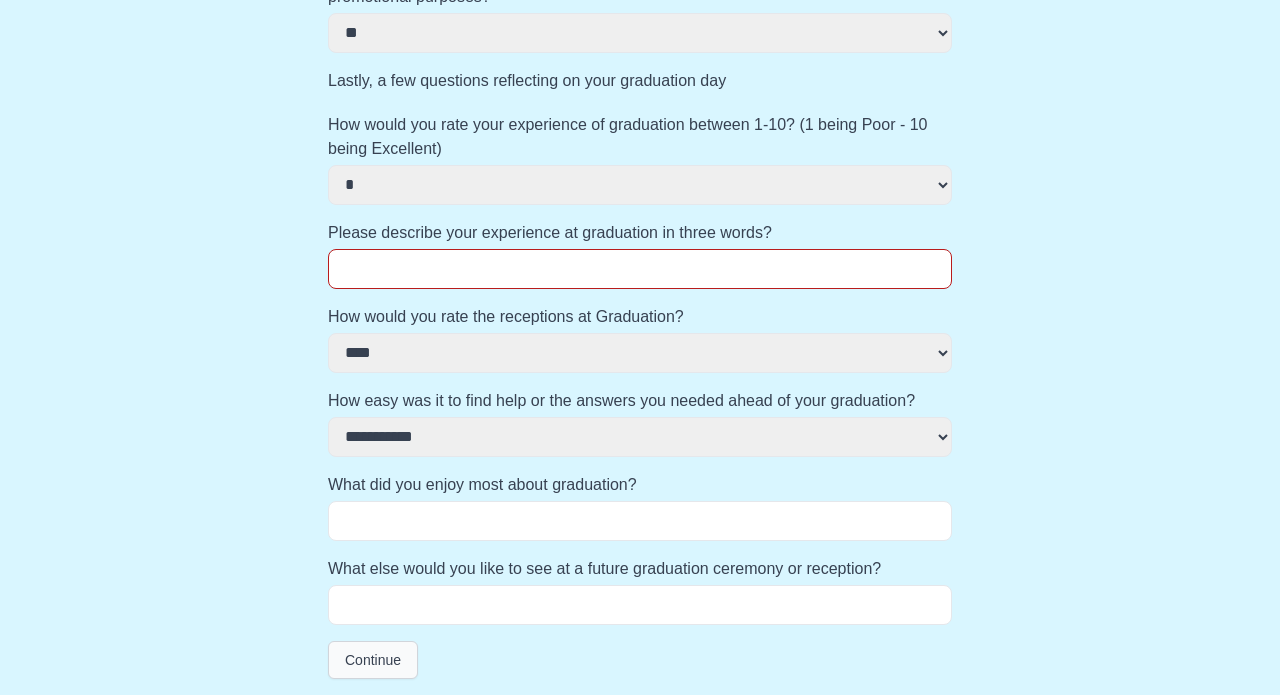 click on "Continue" at bounding box center (373, 660) 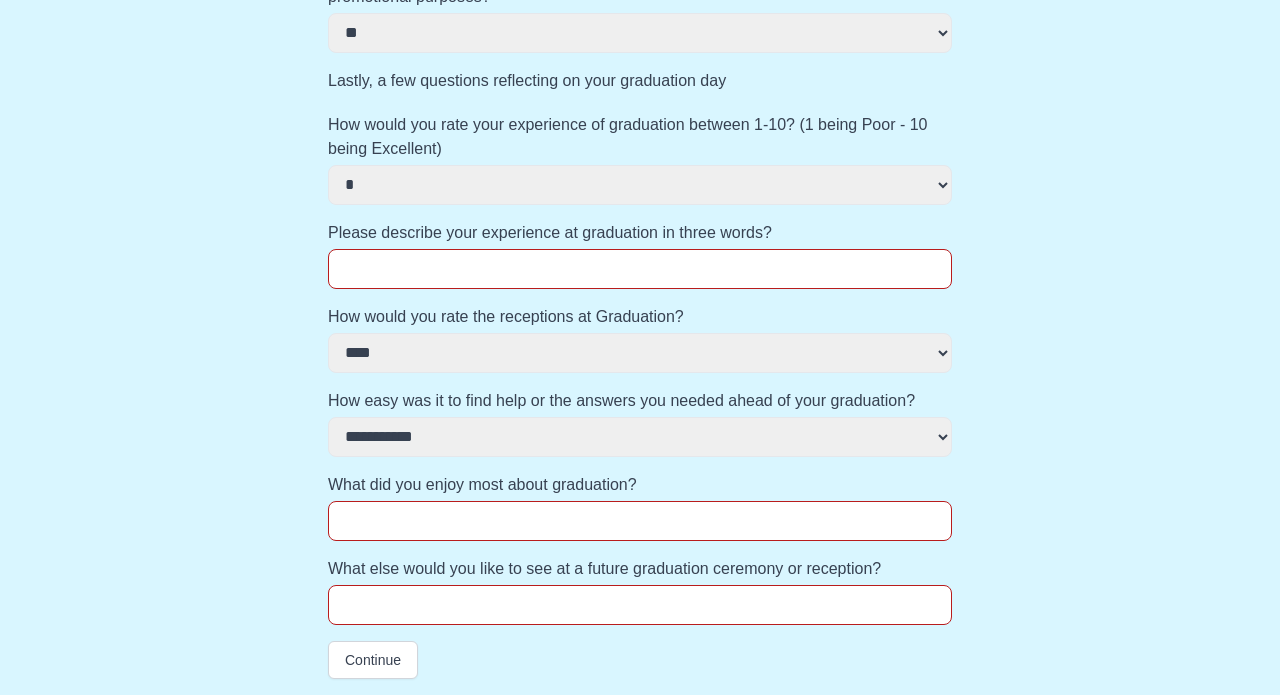 click on "Please describe your experience at graduation in three words?" at bounding box center (640, 269) 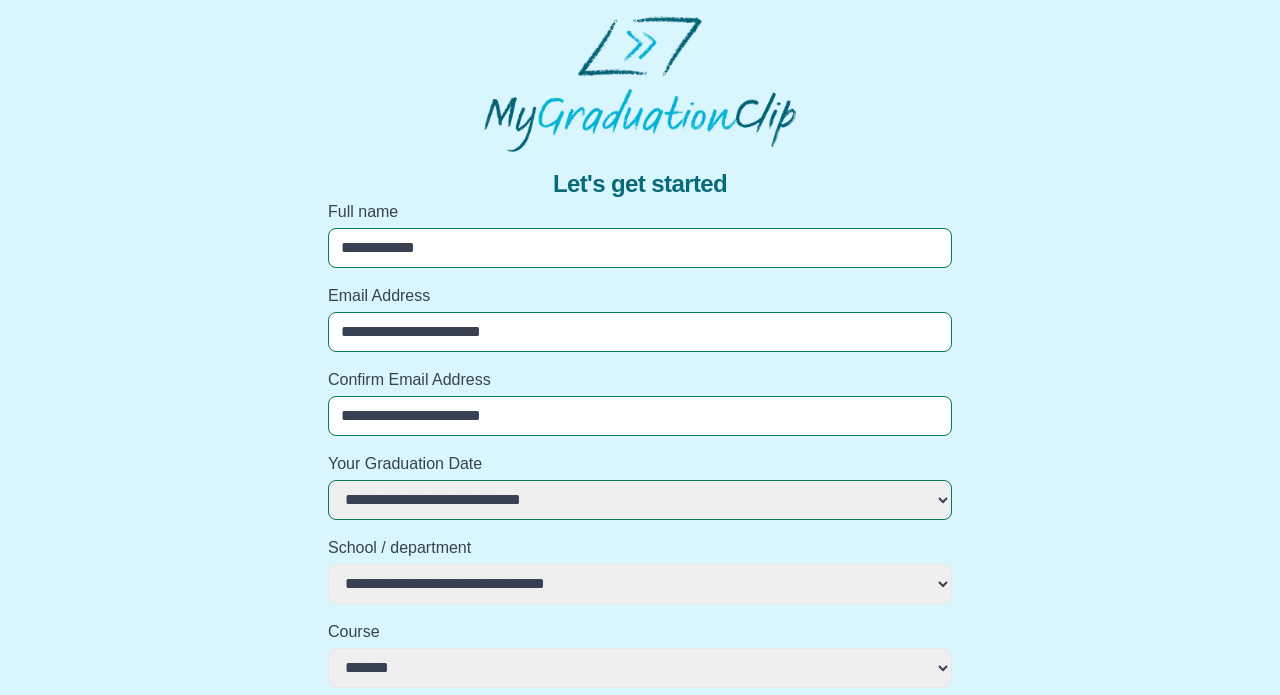 scroll, scrollTop: 0, scrollLeft: 0, axis: both 